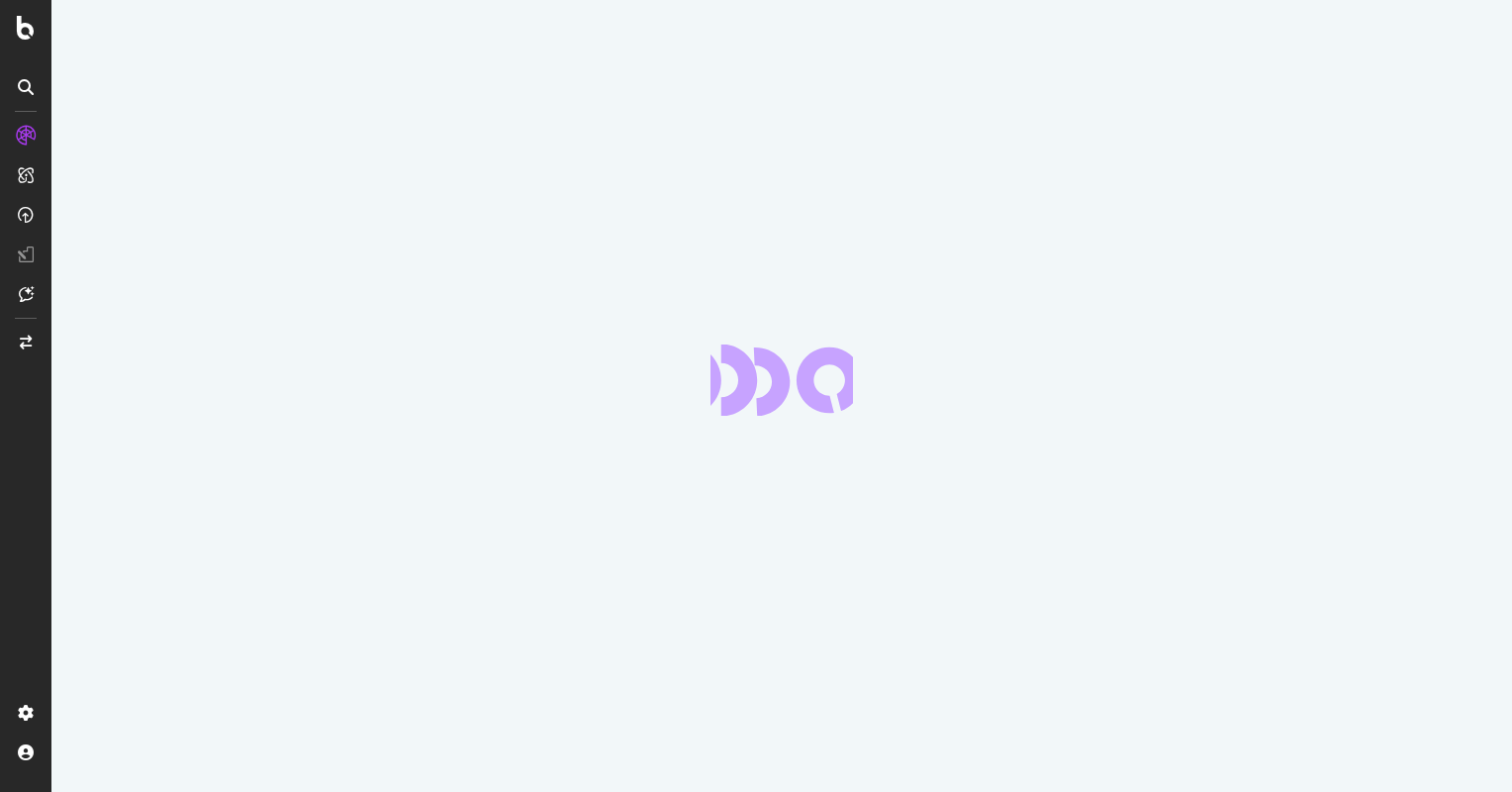 scroll, scrollTop: 0, scrollLeft: 0, axis: both 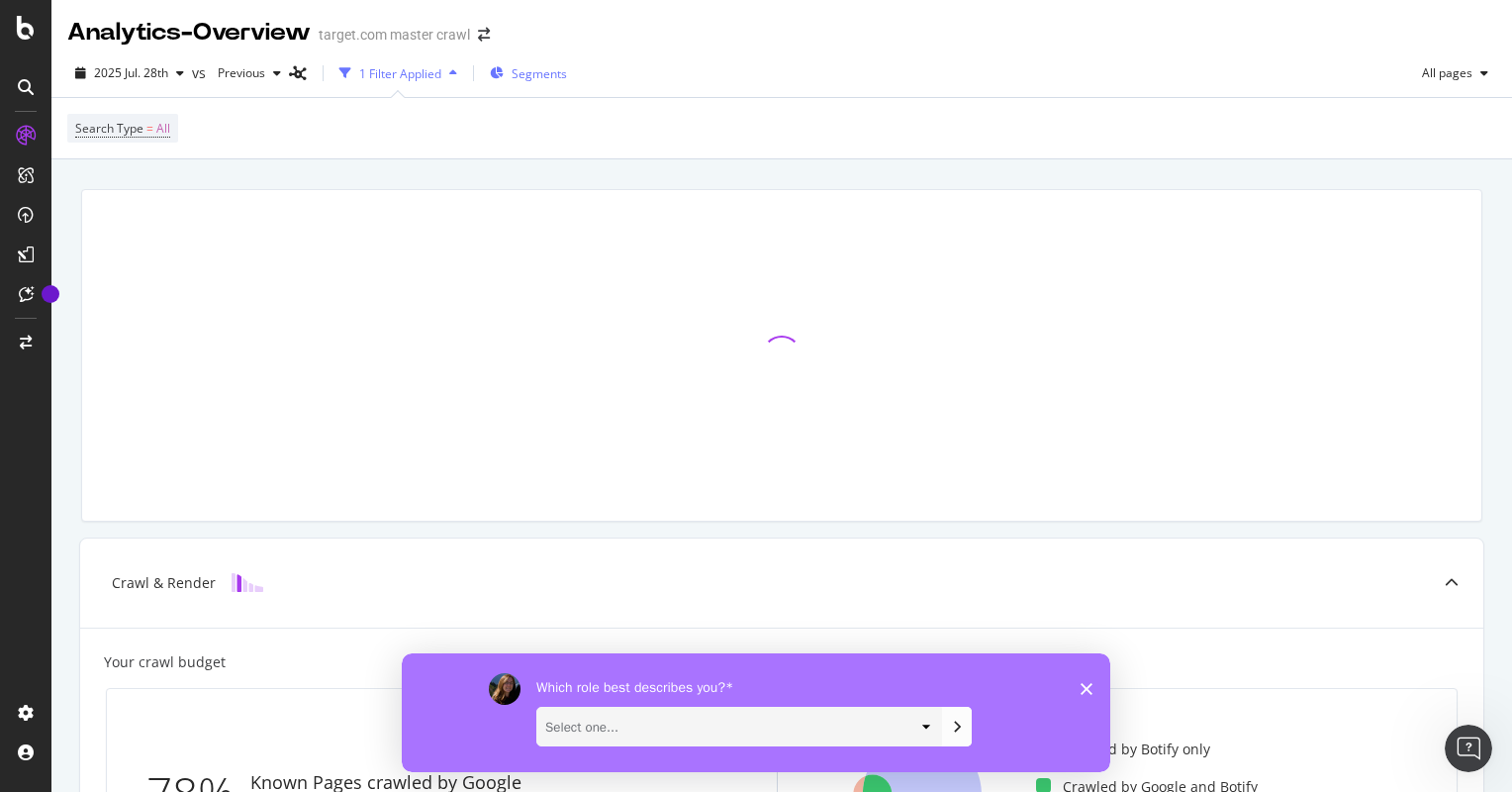 click on "Segments" at bounding box center (539, 73) 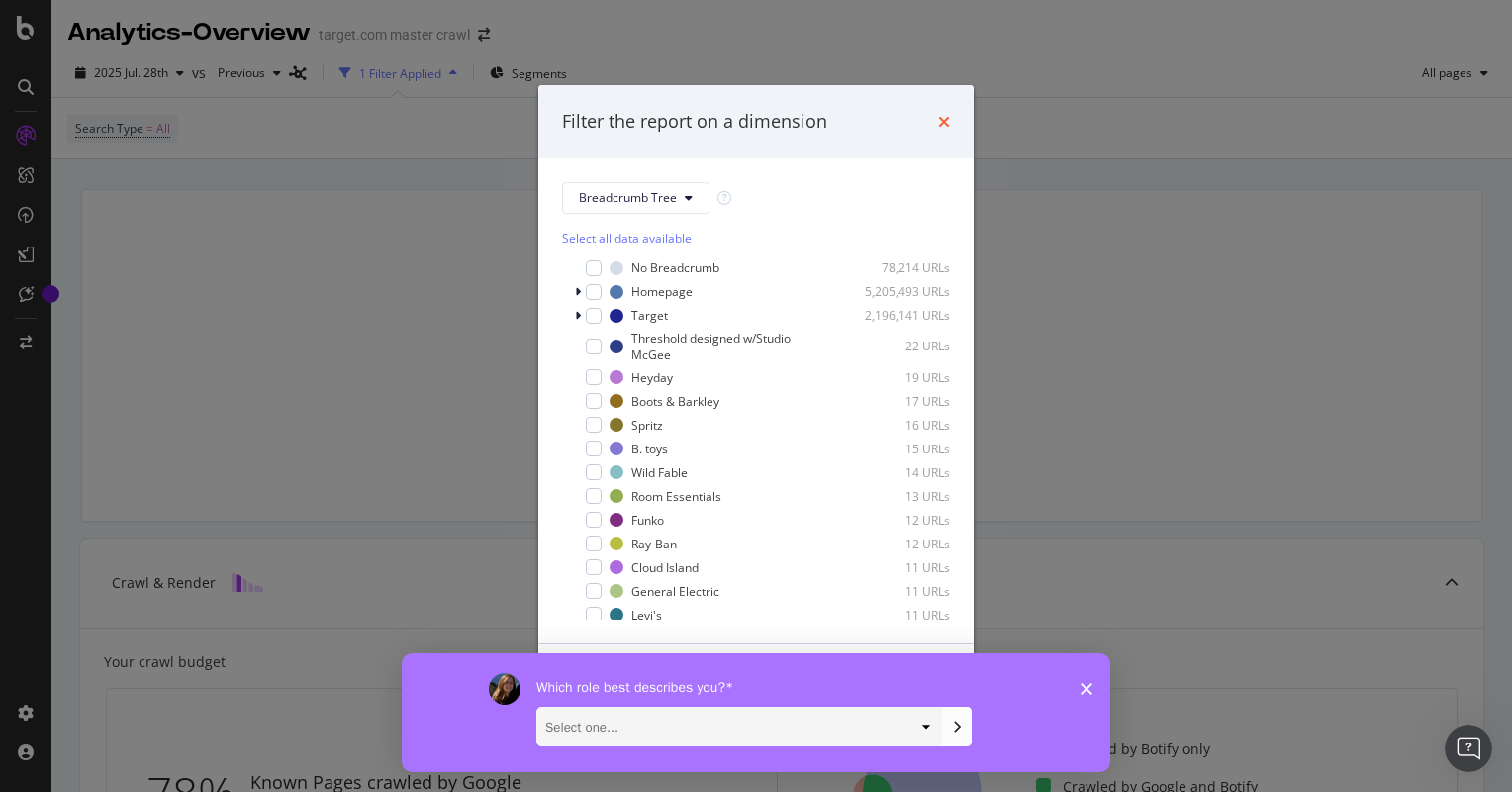 click at bounding box center (944, 122) 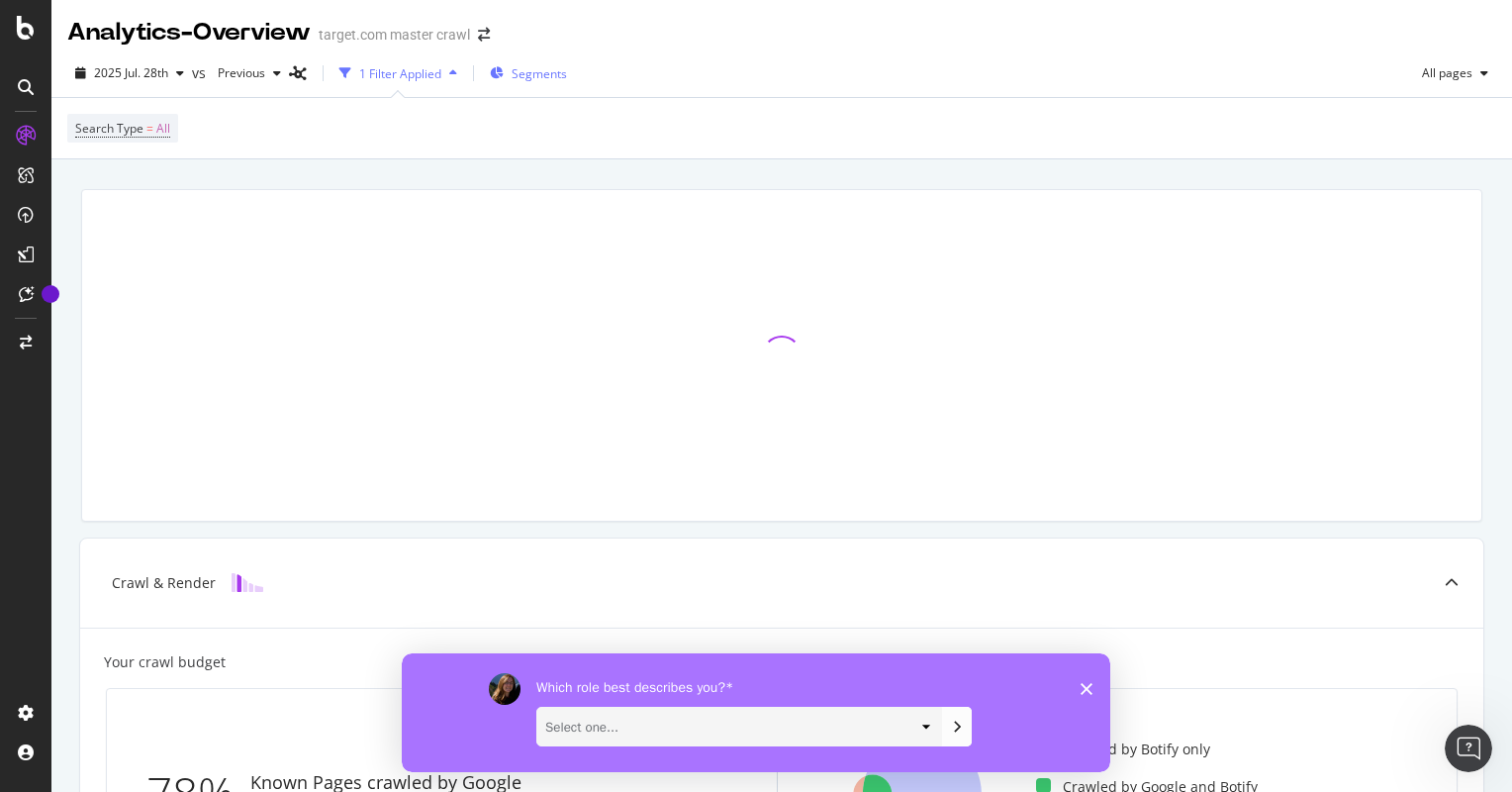 click on "Segments" at bounding box center (539, 73) 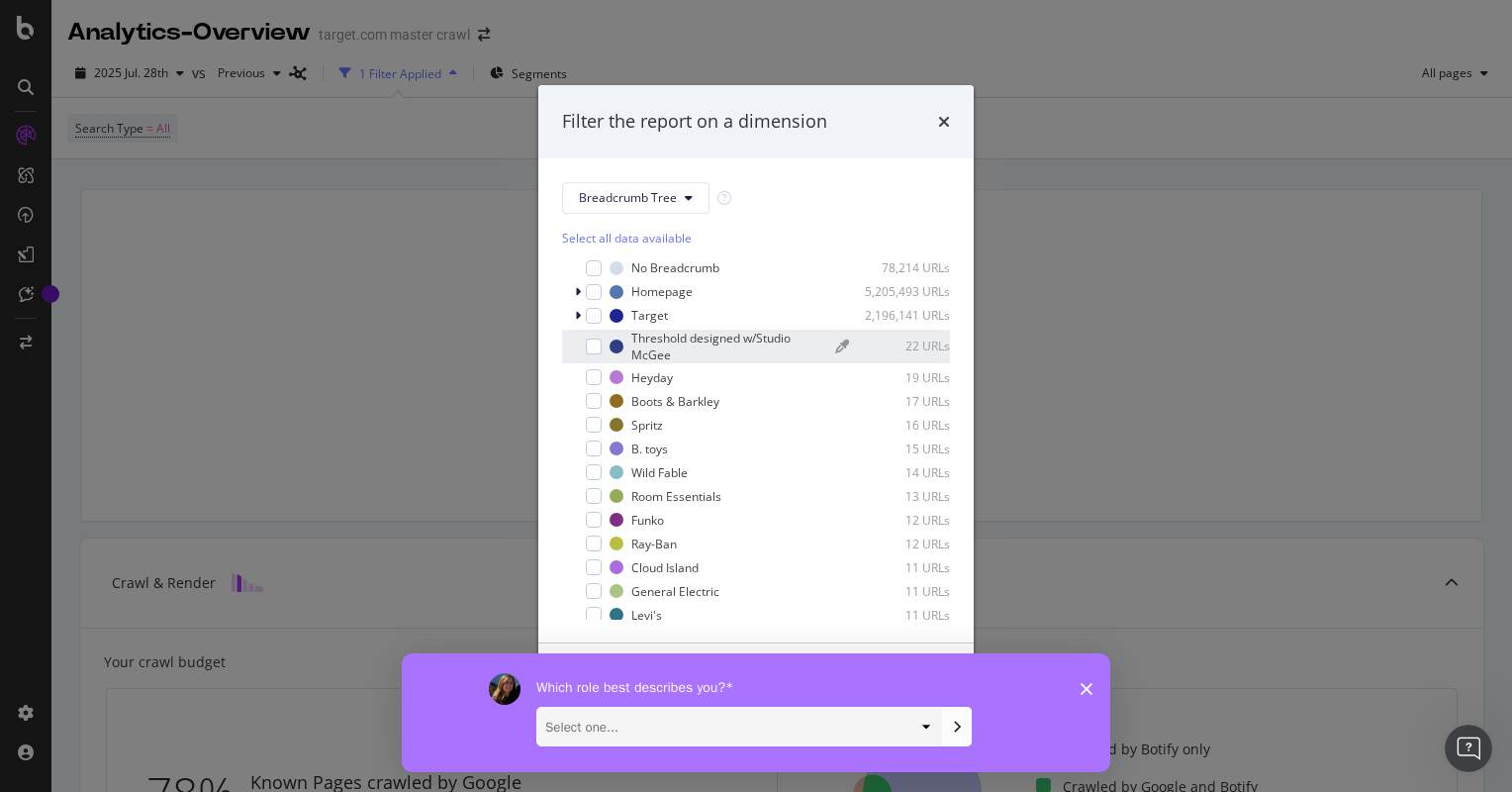scroll, scrollTop: 33, scrollLeft: 0, axis: vertical 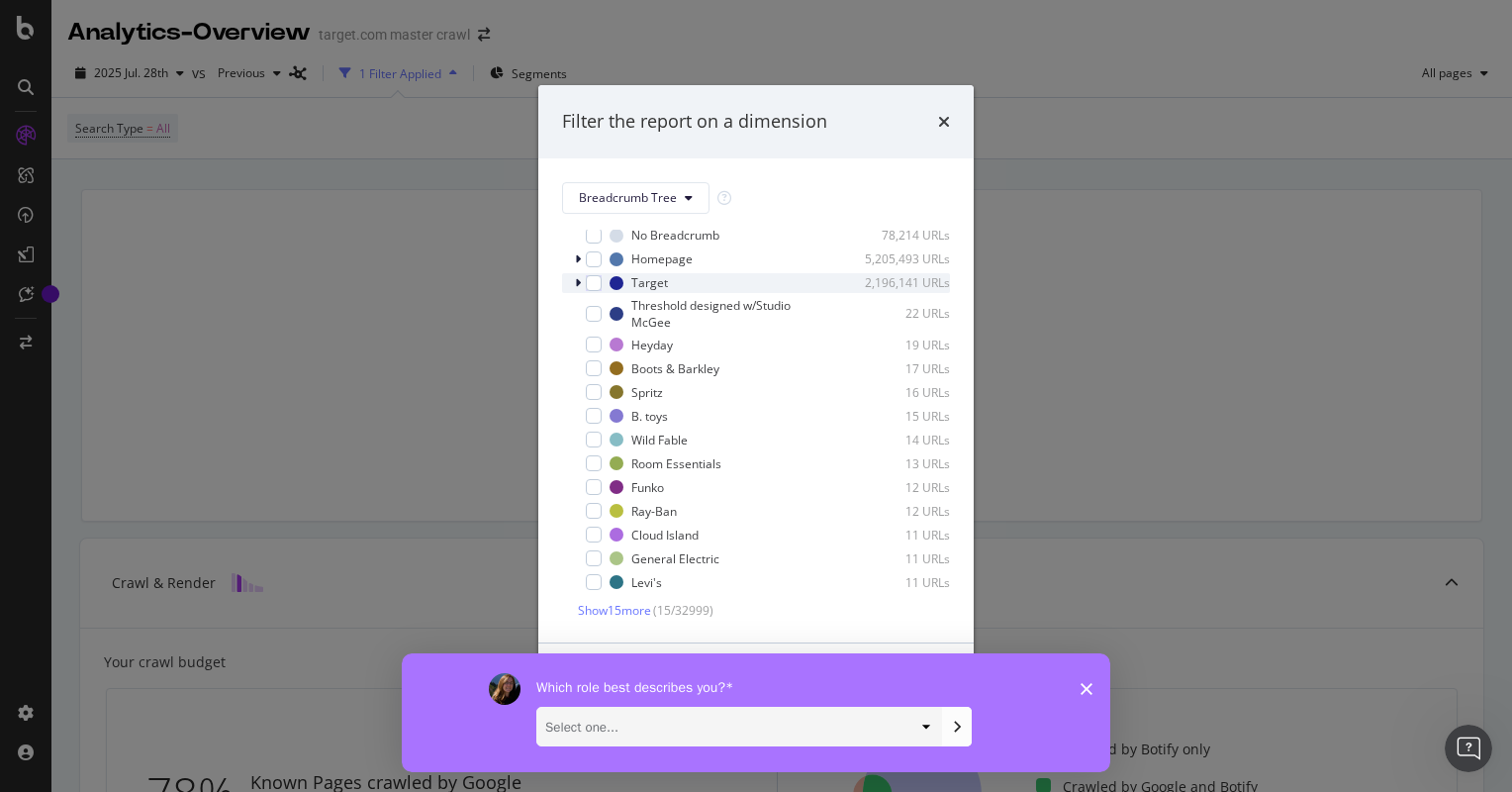 click at bounding box center (580, 283) 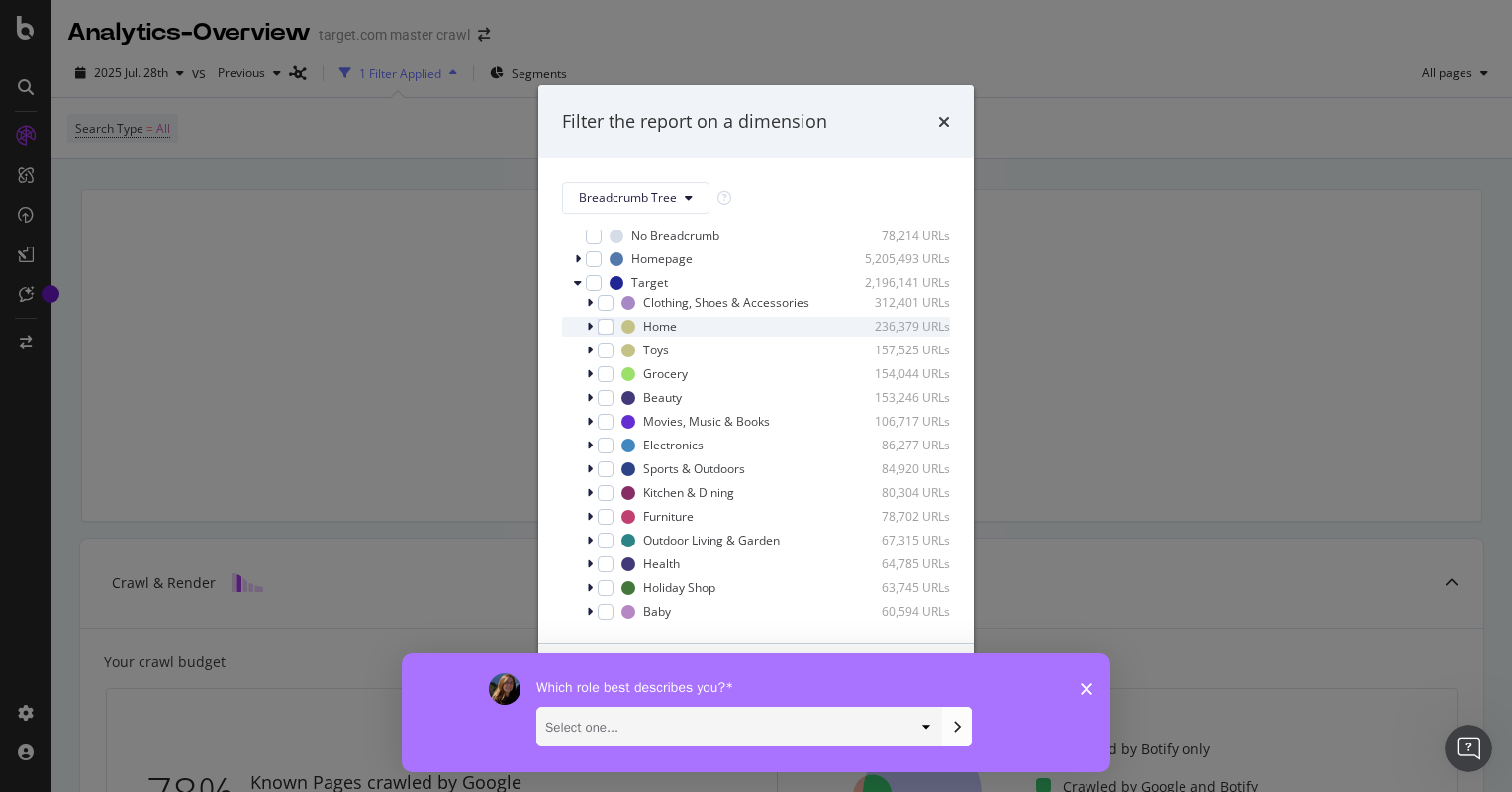 click at bounding box center [592, 327] 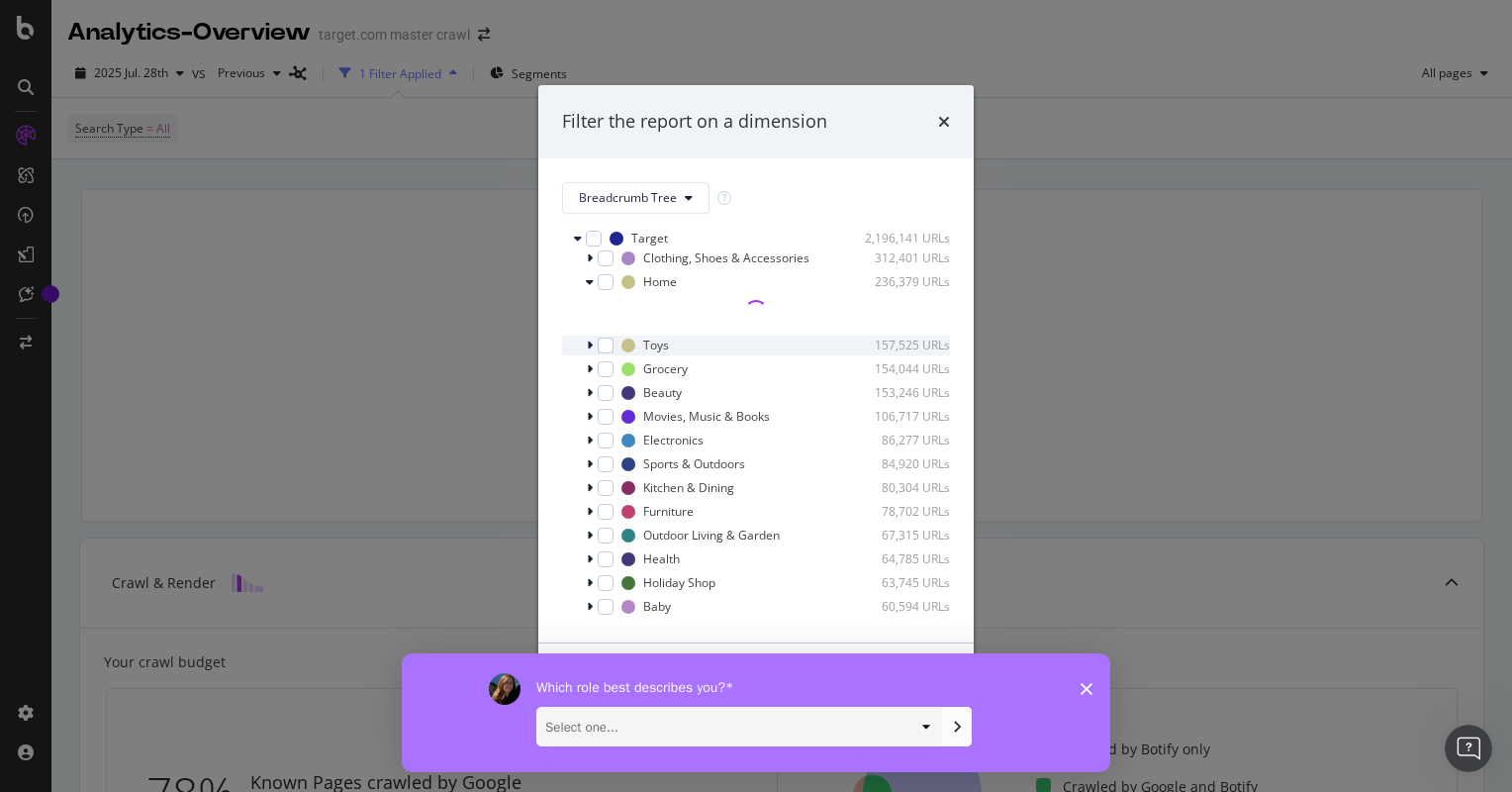 scroll, scrollTop: 76, scrollLeft: 0, axis: vertical 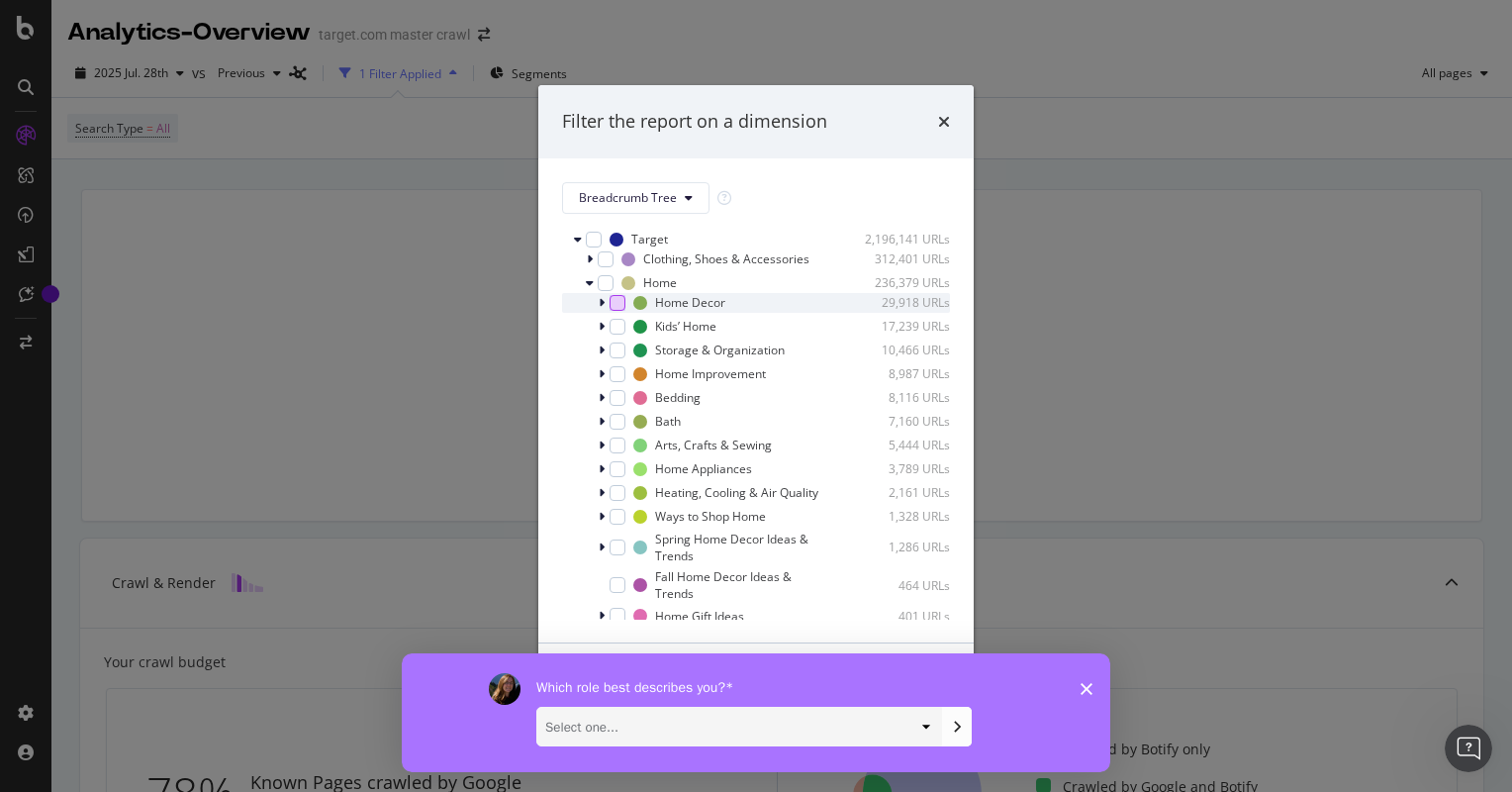 click at bounding box center (617, 303) 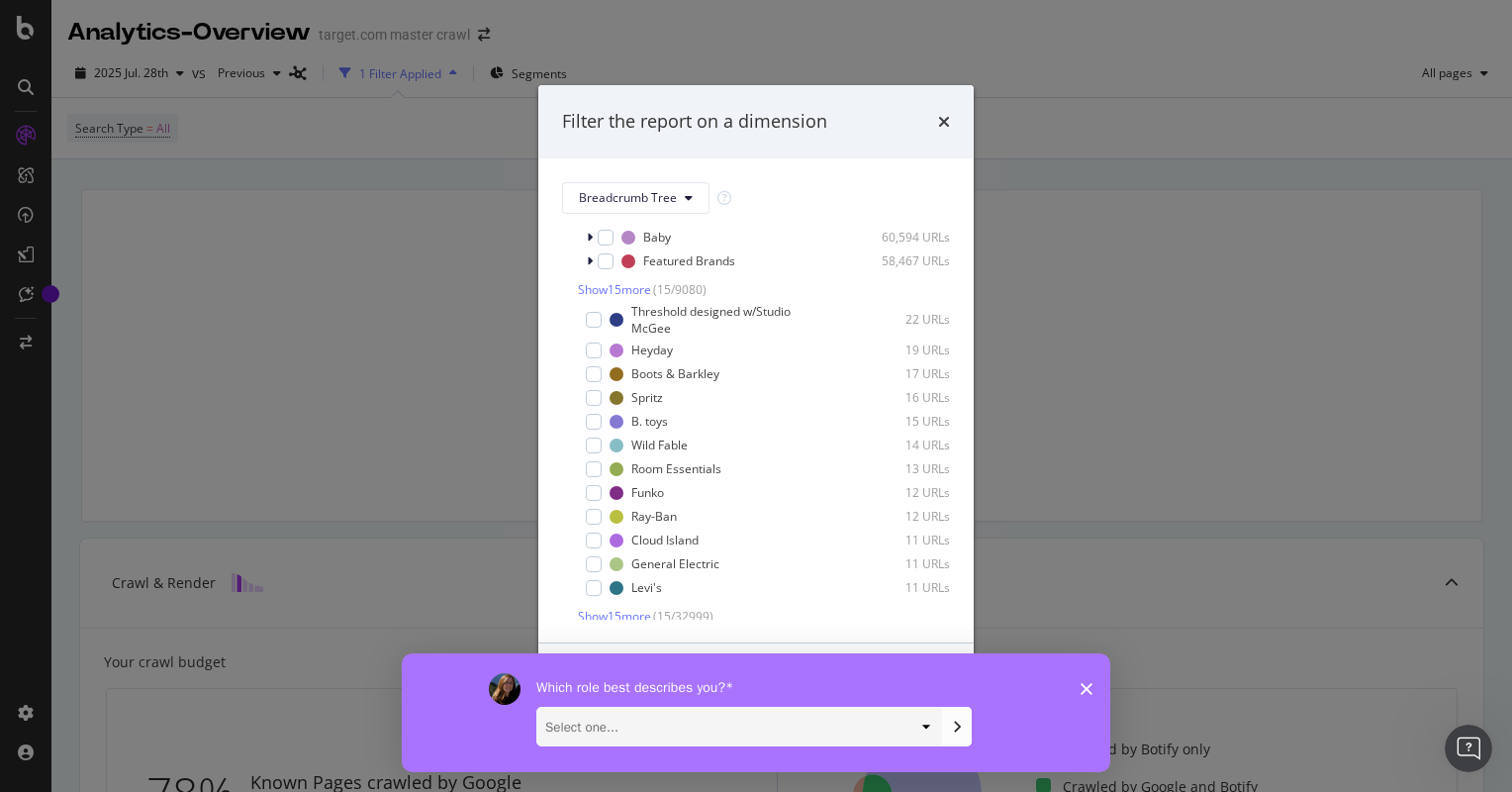 scroll, scrollTop: 850, scrollLeft: 0, axis: vertical 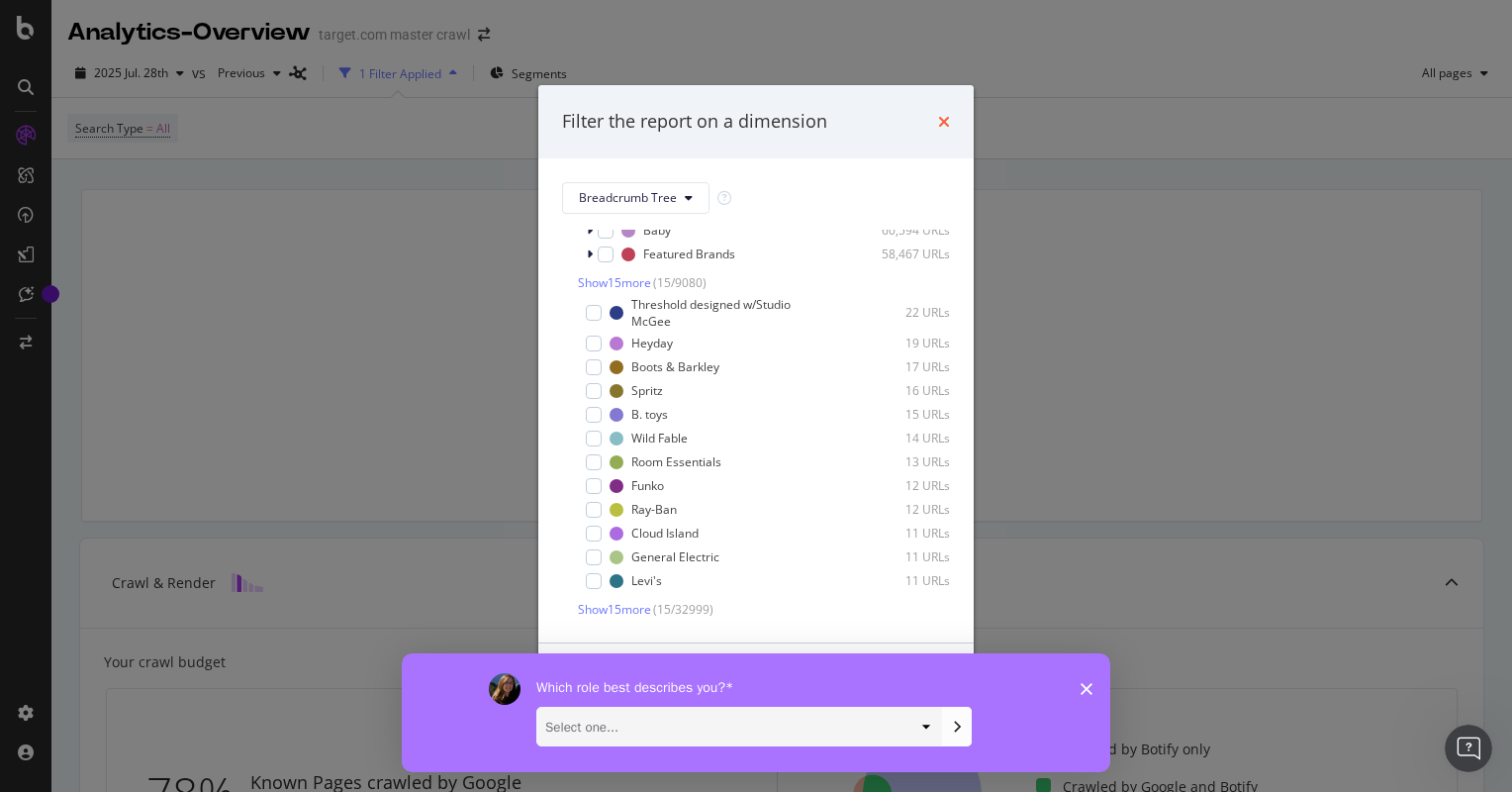 click at bounding box center (944, 122) 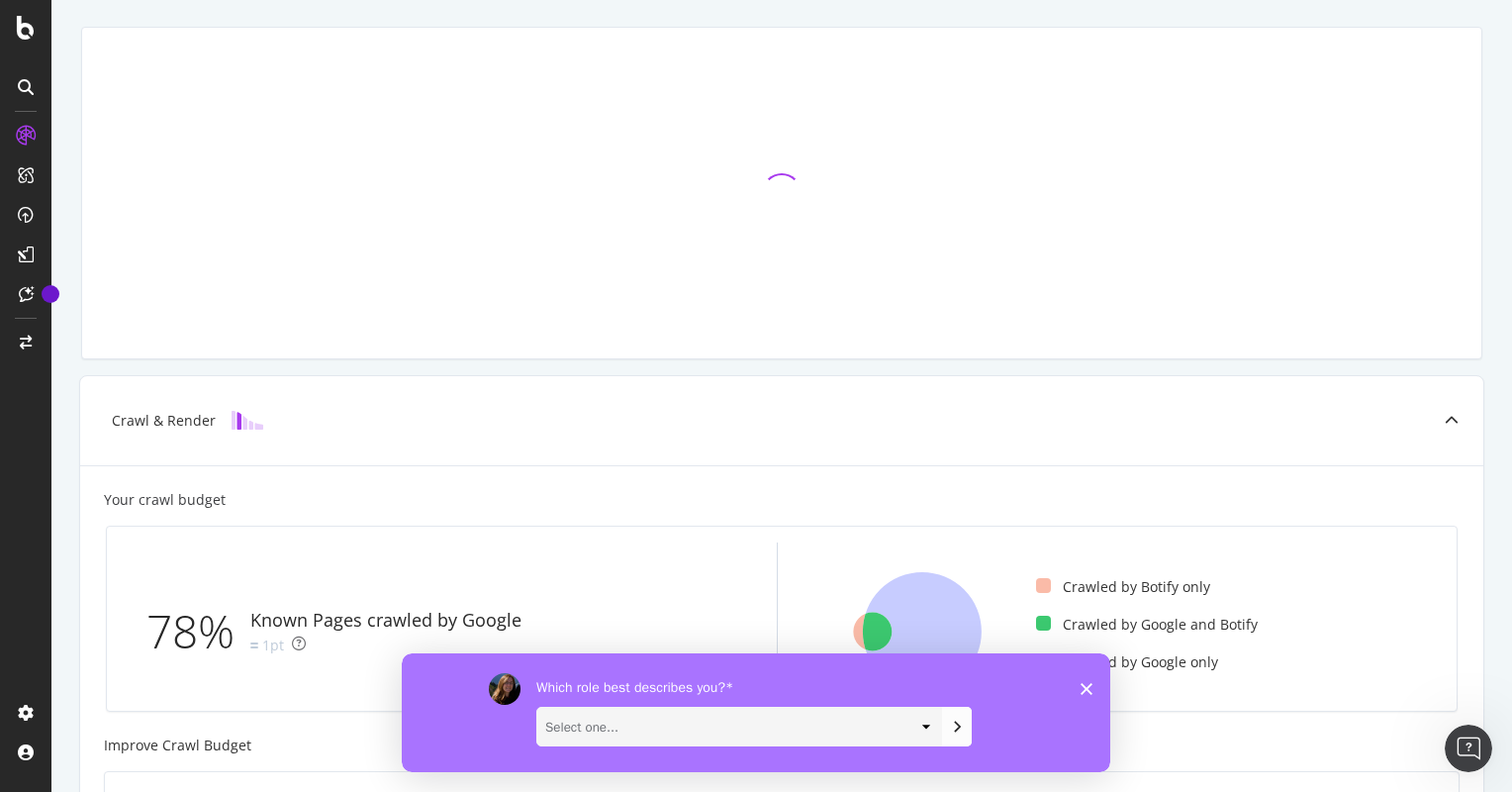 scroll, scrollTop: 0, scrollLeft: 0, axis: both 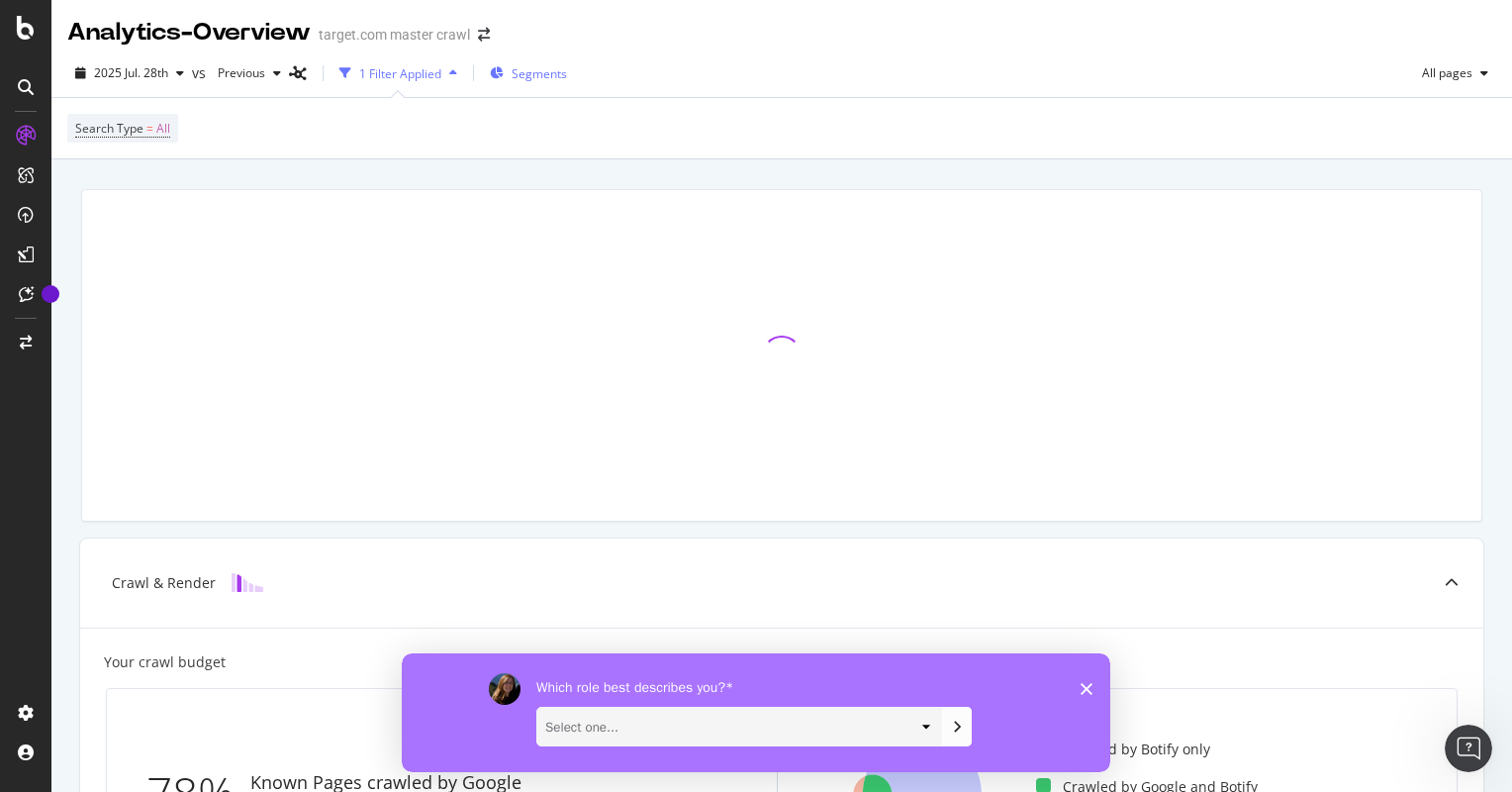 click on "Segments" at bounding box center (539, 73) 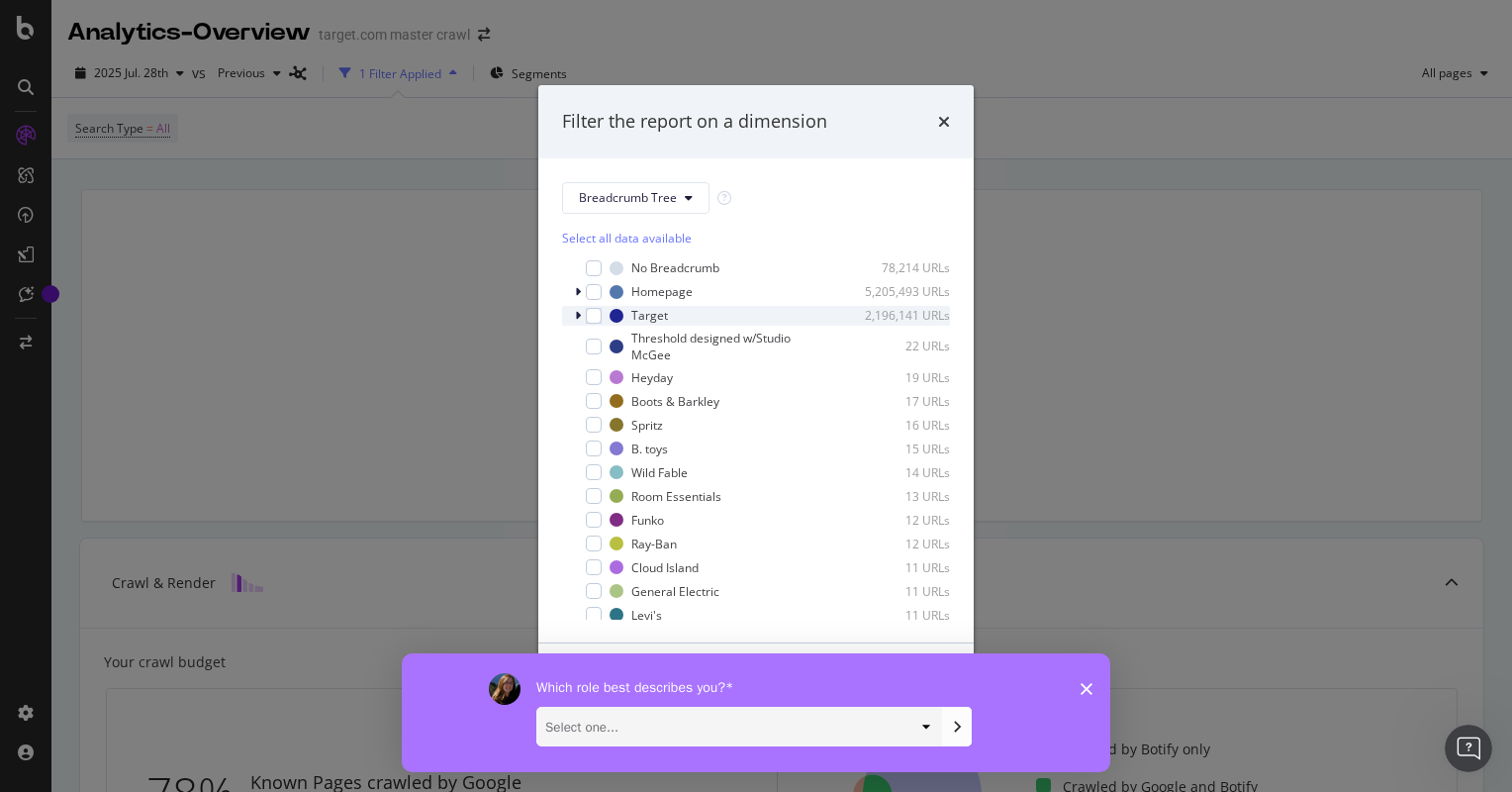 click at bounding box center (580, 316) 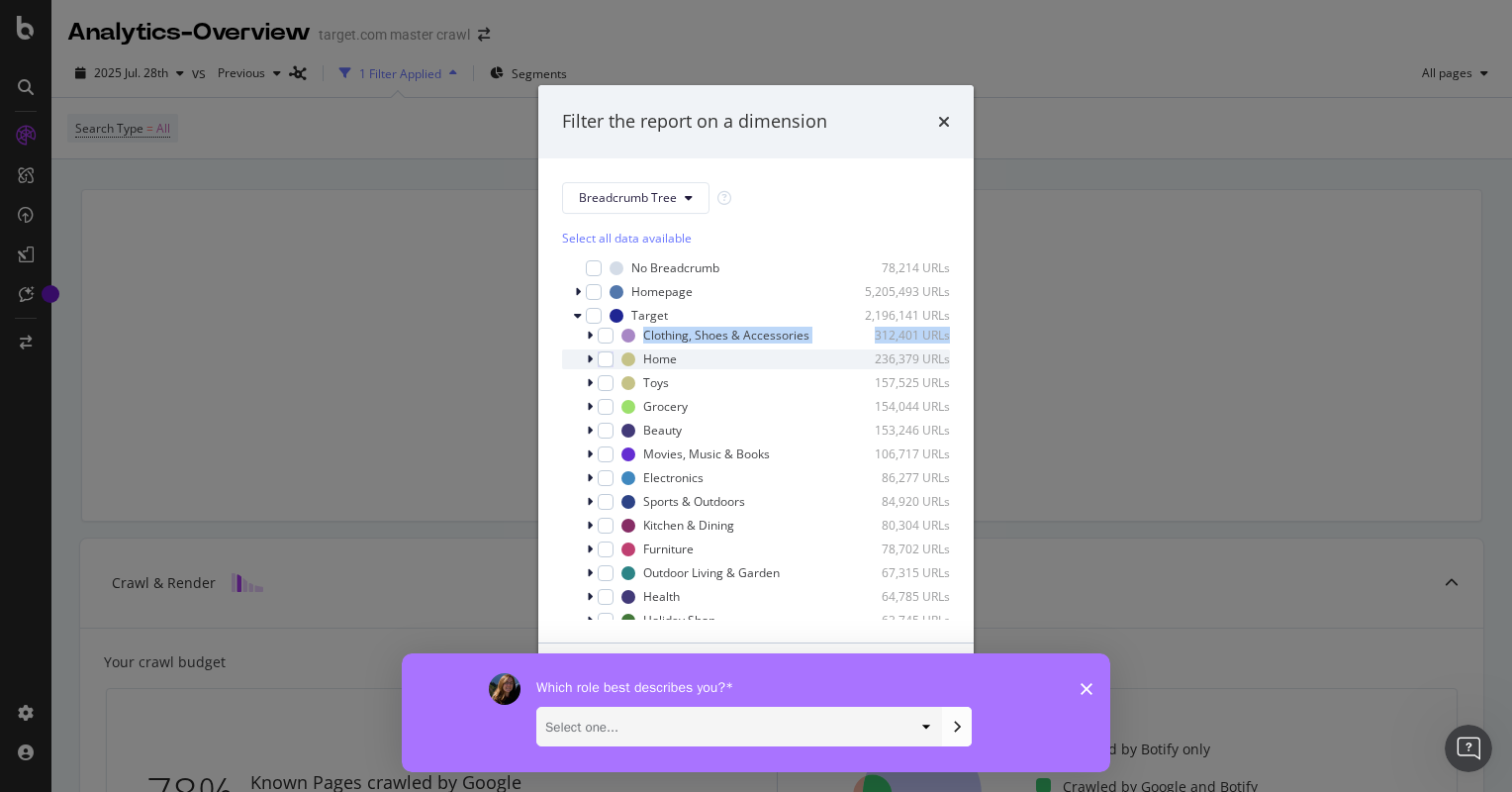 drag, startPoint x: 595, startPoint y: 337, endPoint x: 590, endPoint y: 361, distance: 24.515301 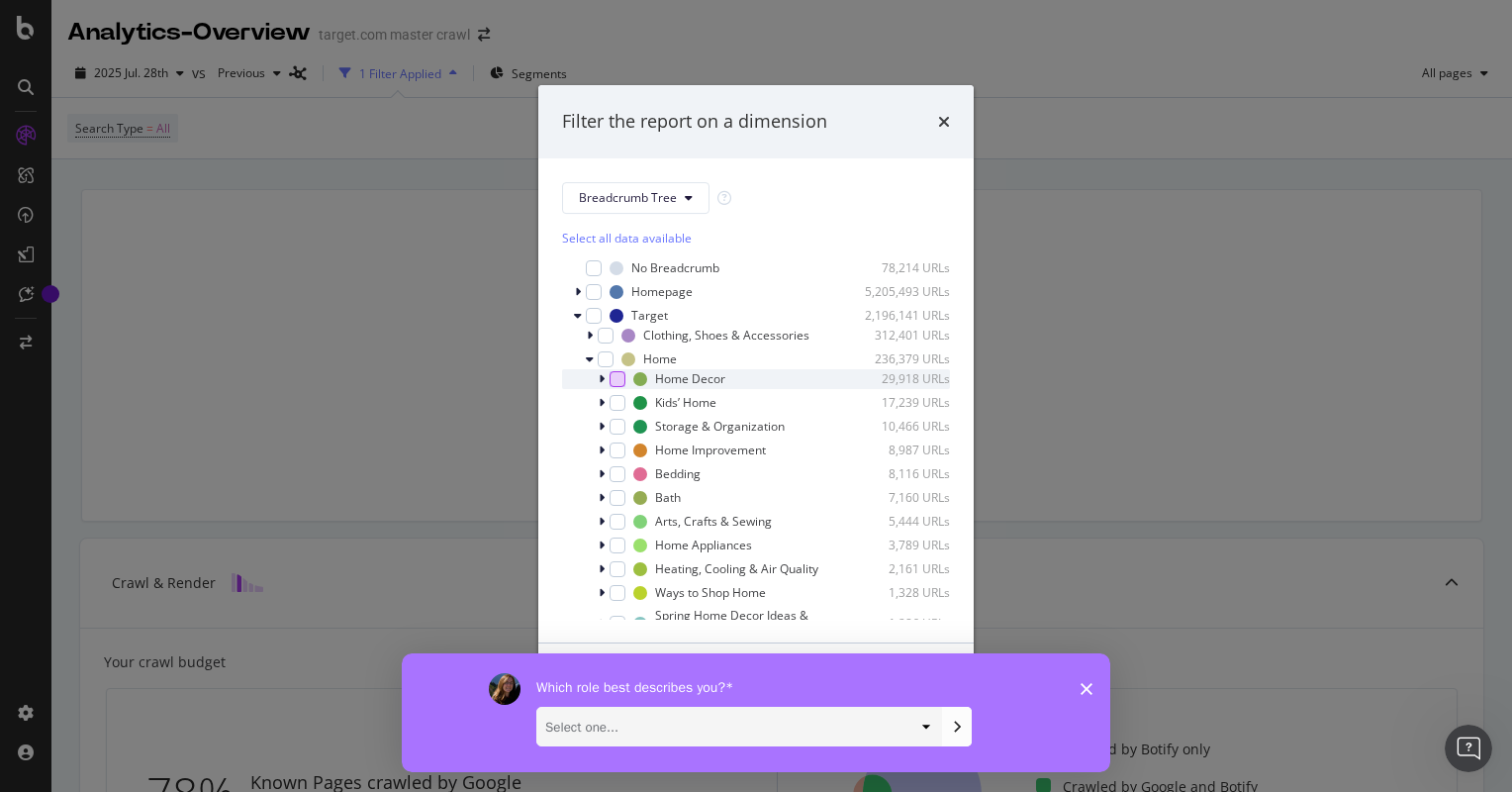 click at bounding box center (617, 379) 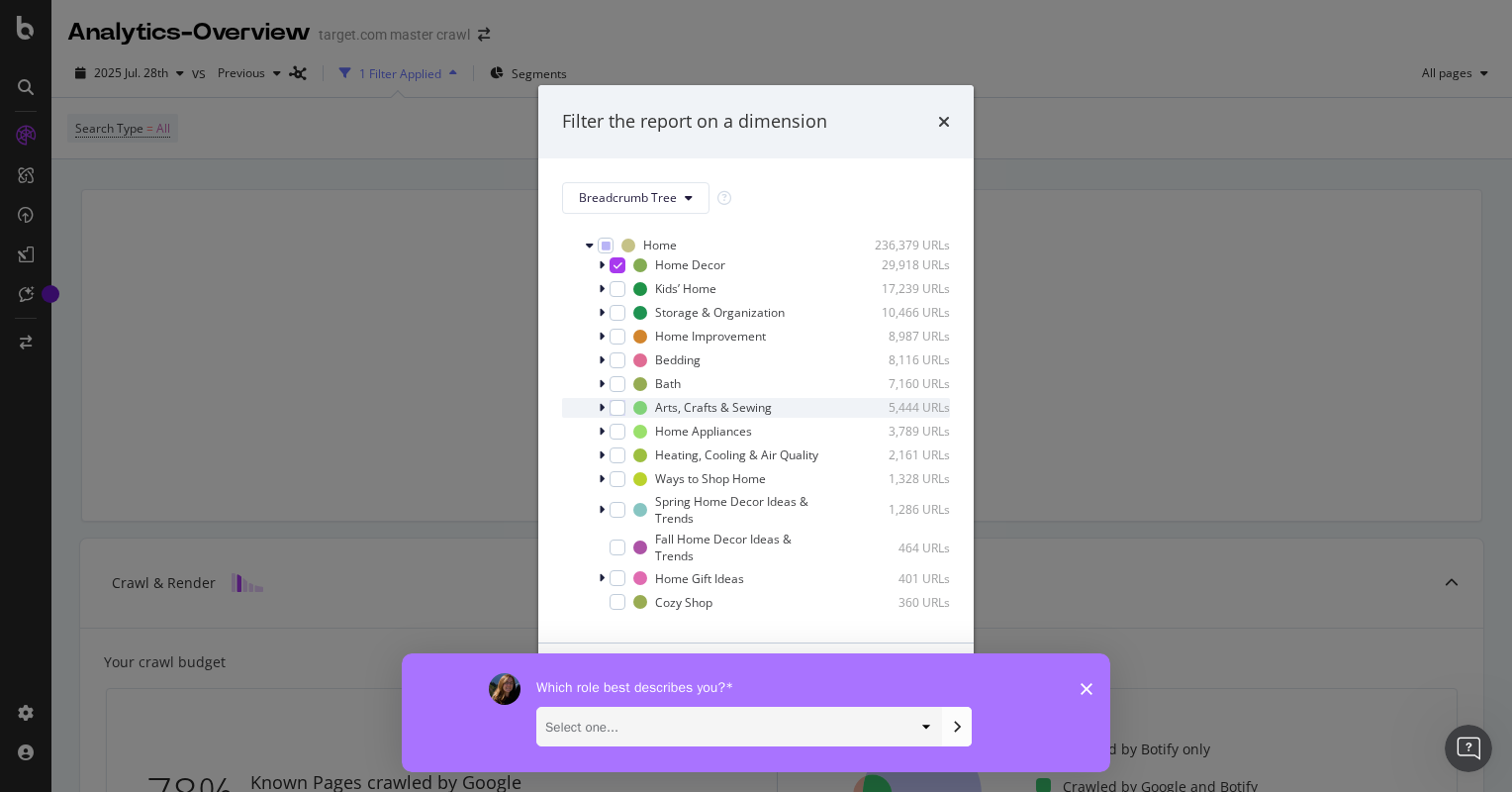 scroll, scrollTop: 115, scrollLeft: 0, axis: vertical 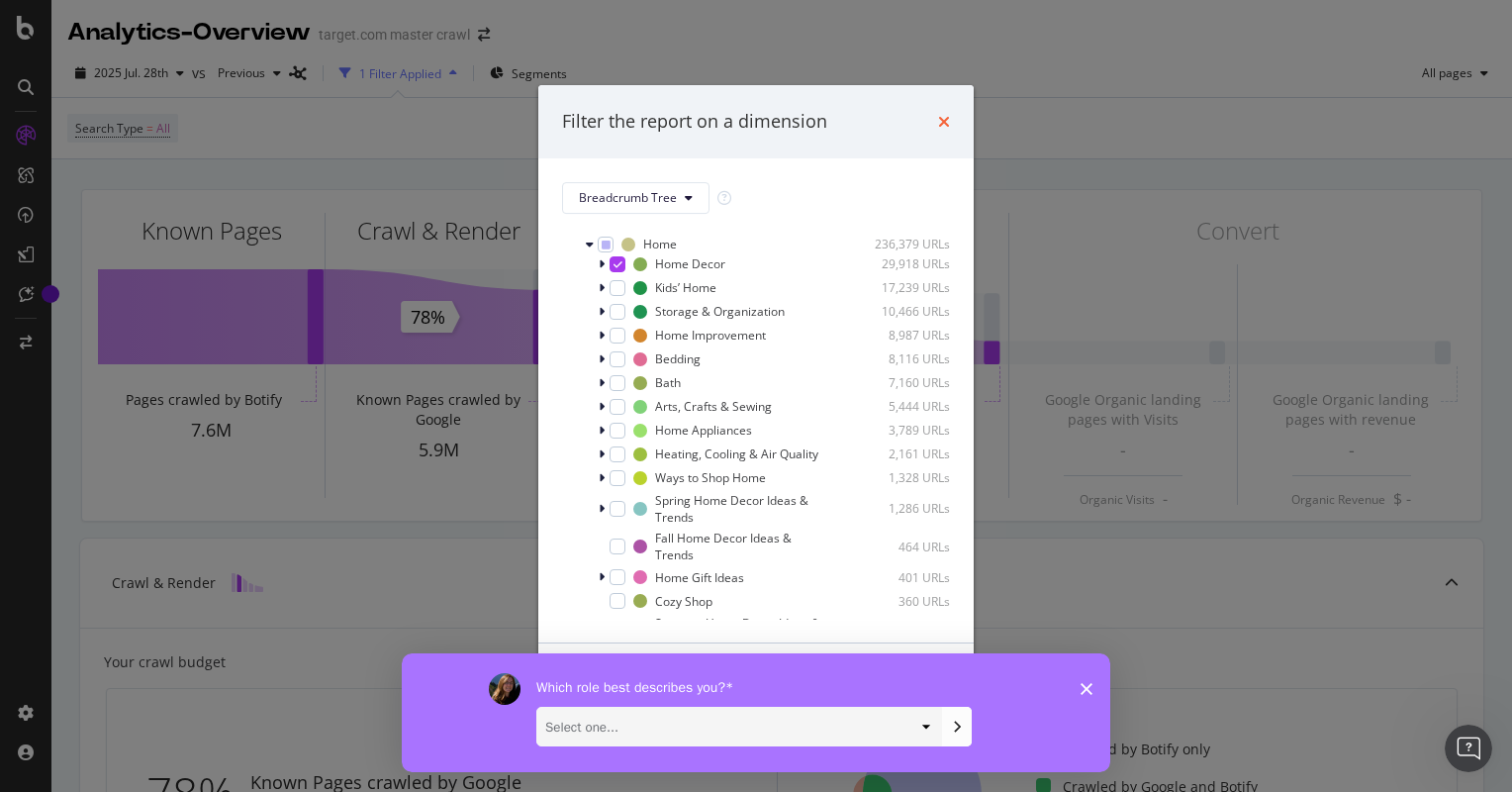 click at bounding box center [944, 122] 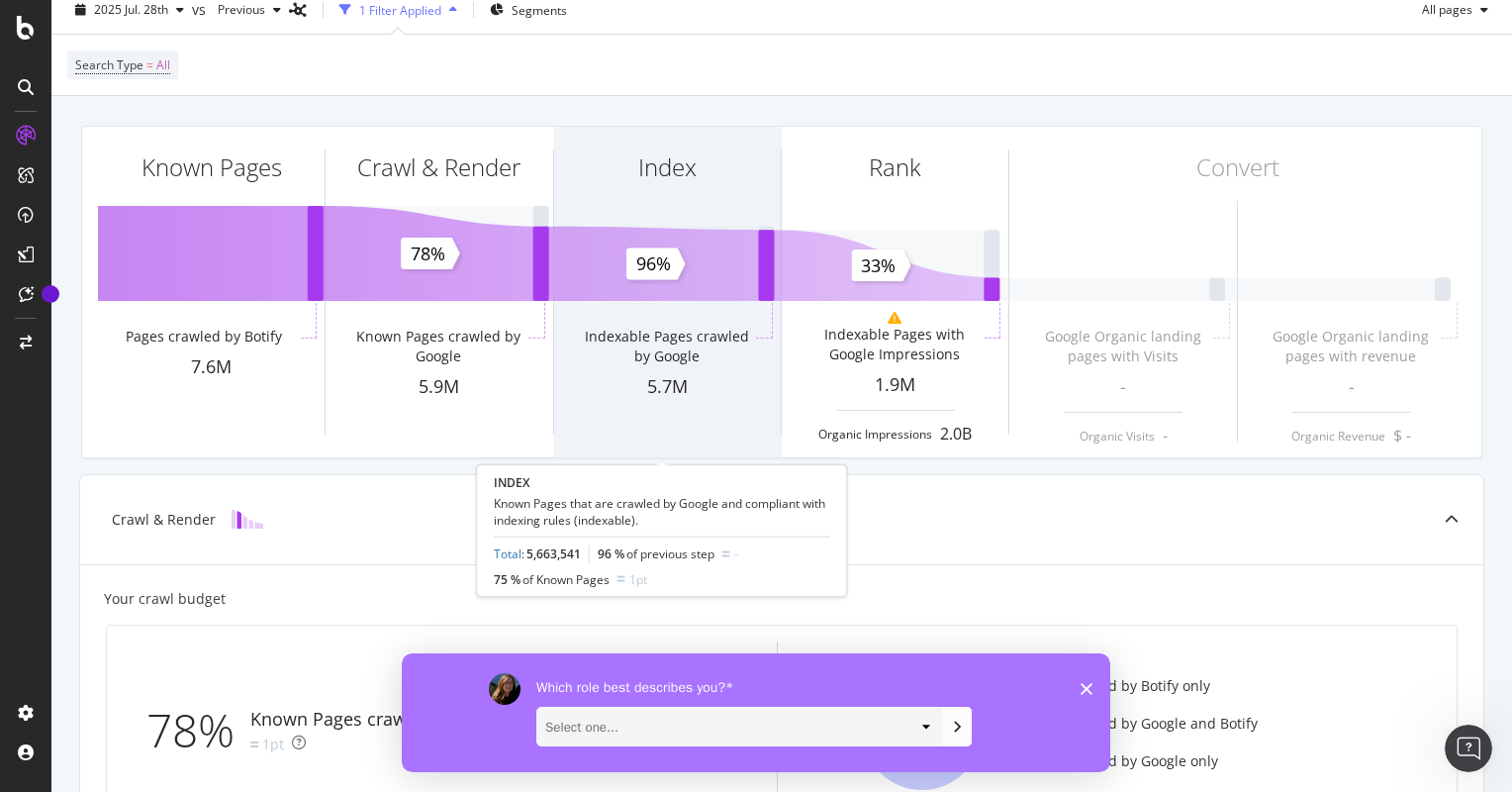 scroll, scrollTop: 0, scrollLeft: 0, axis: both 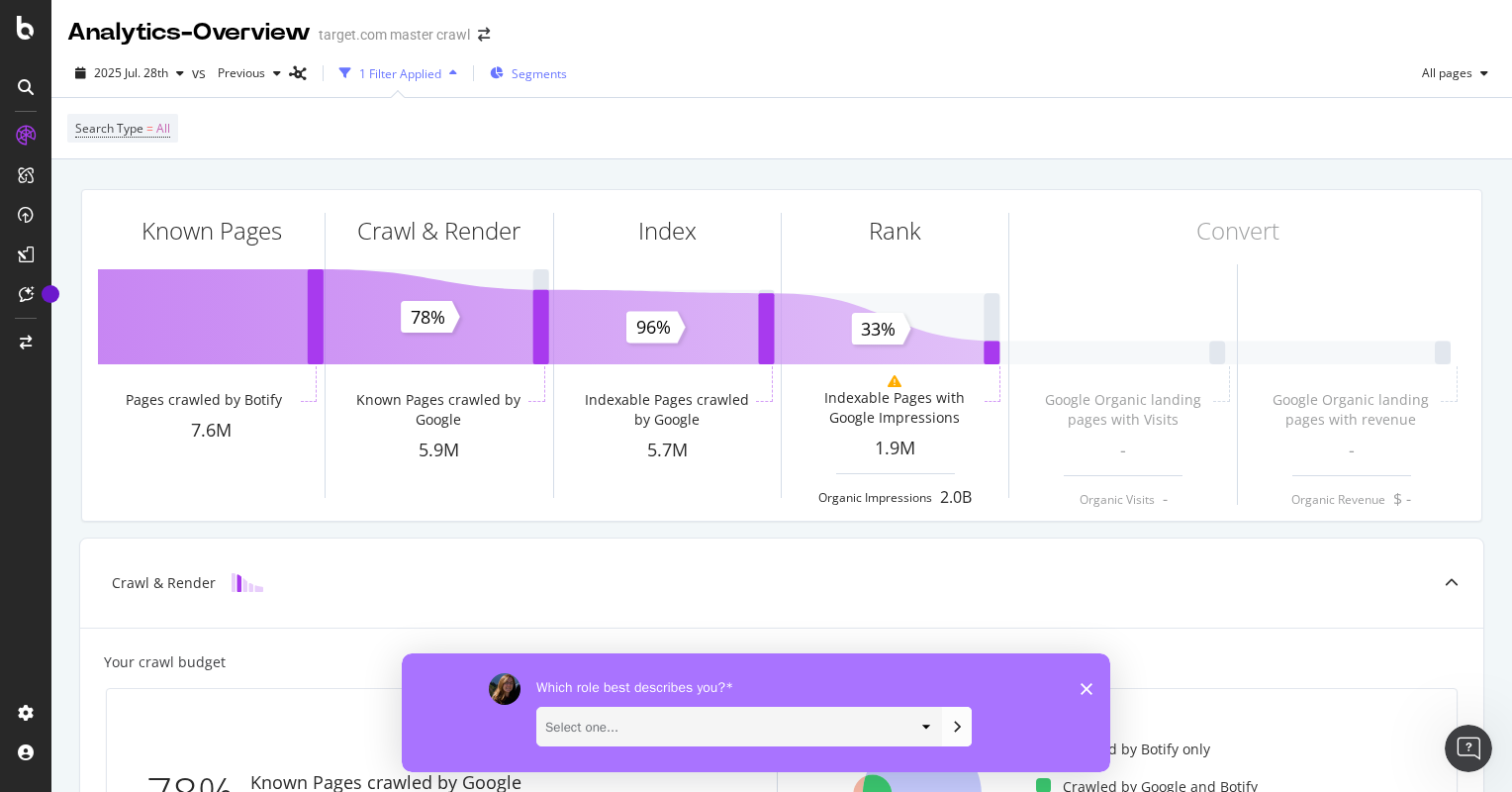 click on "Segments" at bounding box center (528, 73) 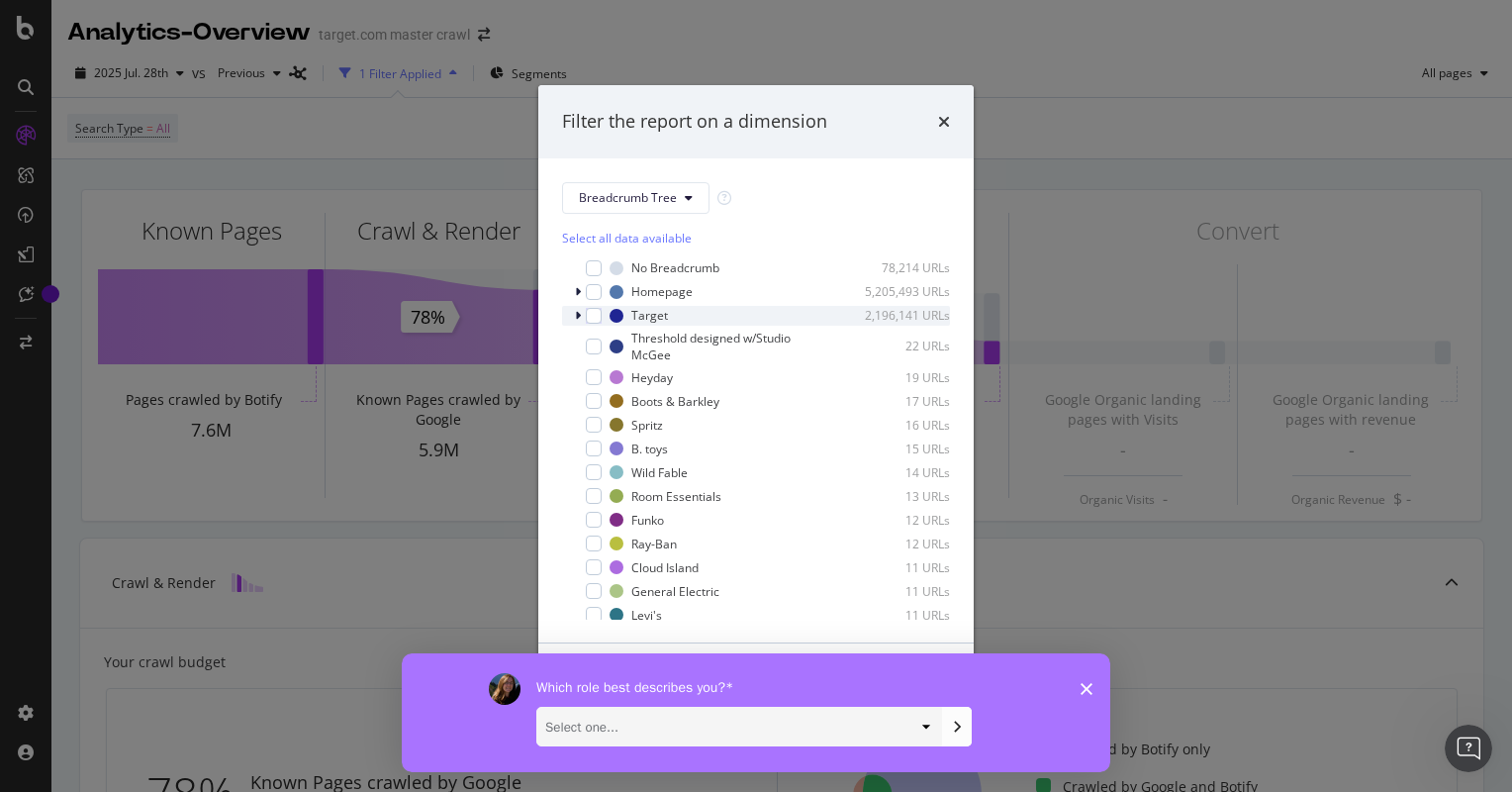 click at bounding box center (580, 316) 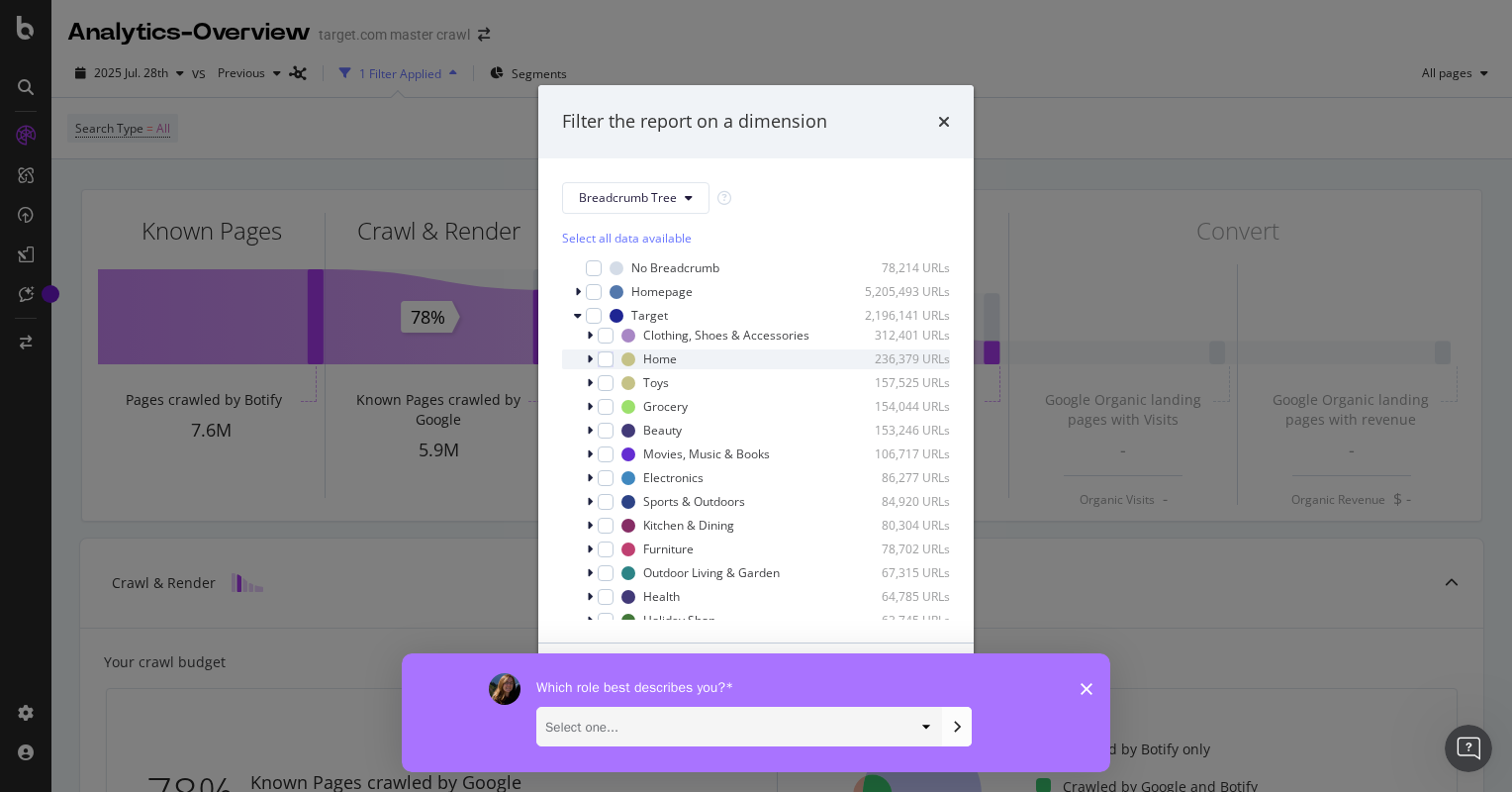 click at bounding box center (590, 359) 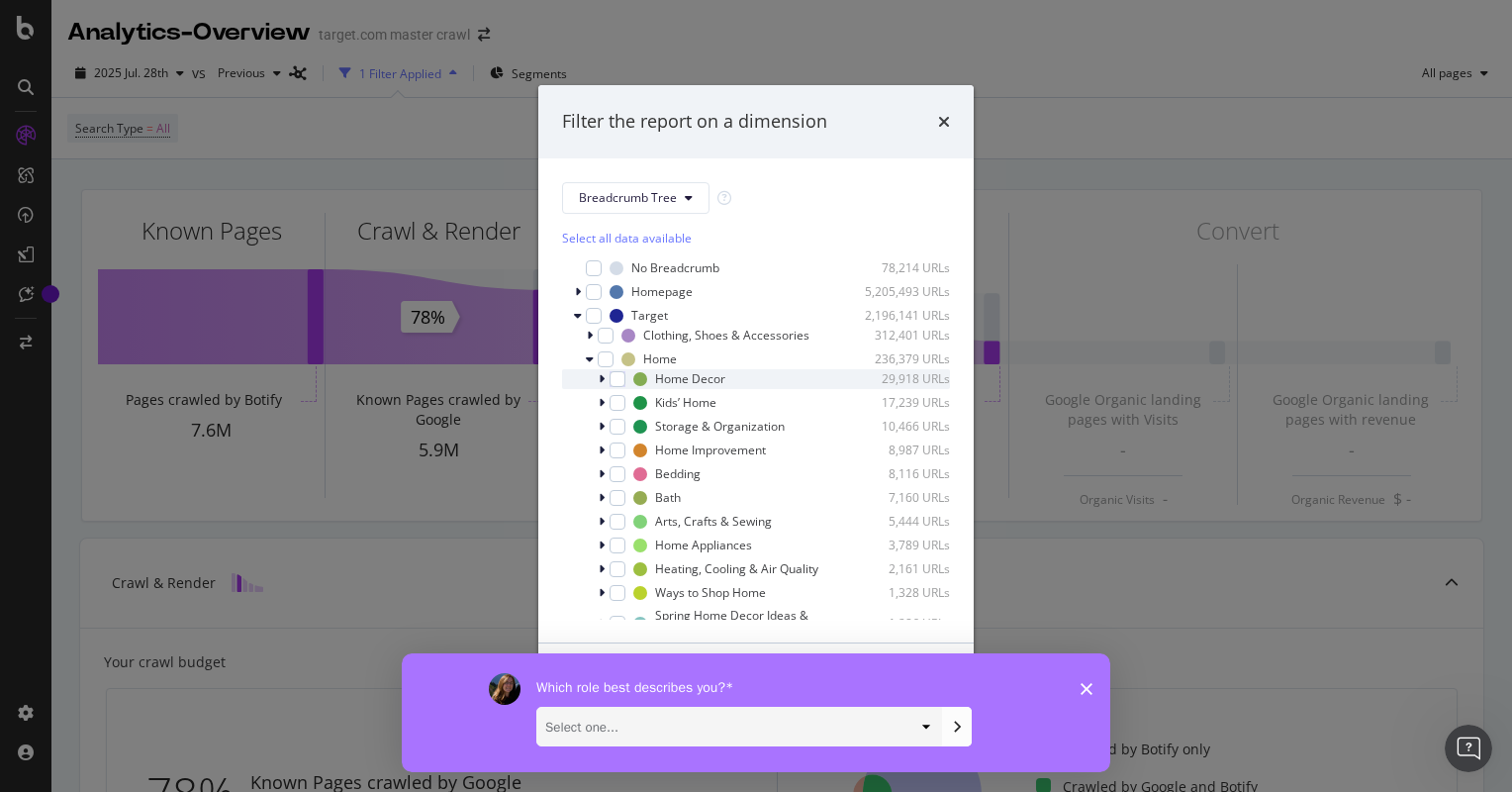 click at bounding box center (602, 379) 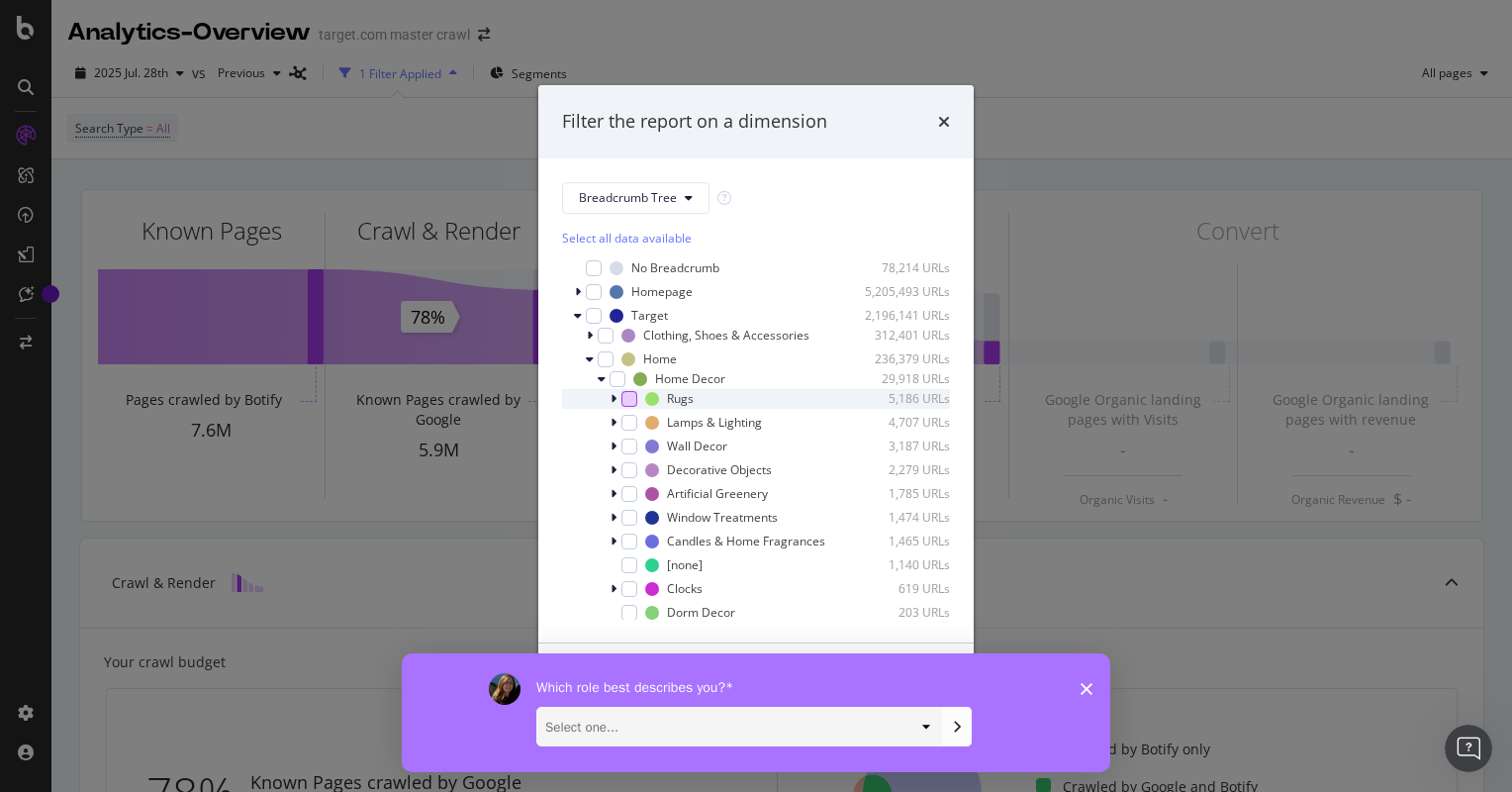 click at bounding box center [629, 399] 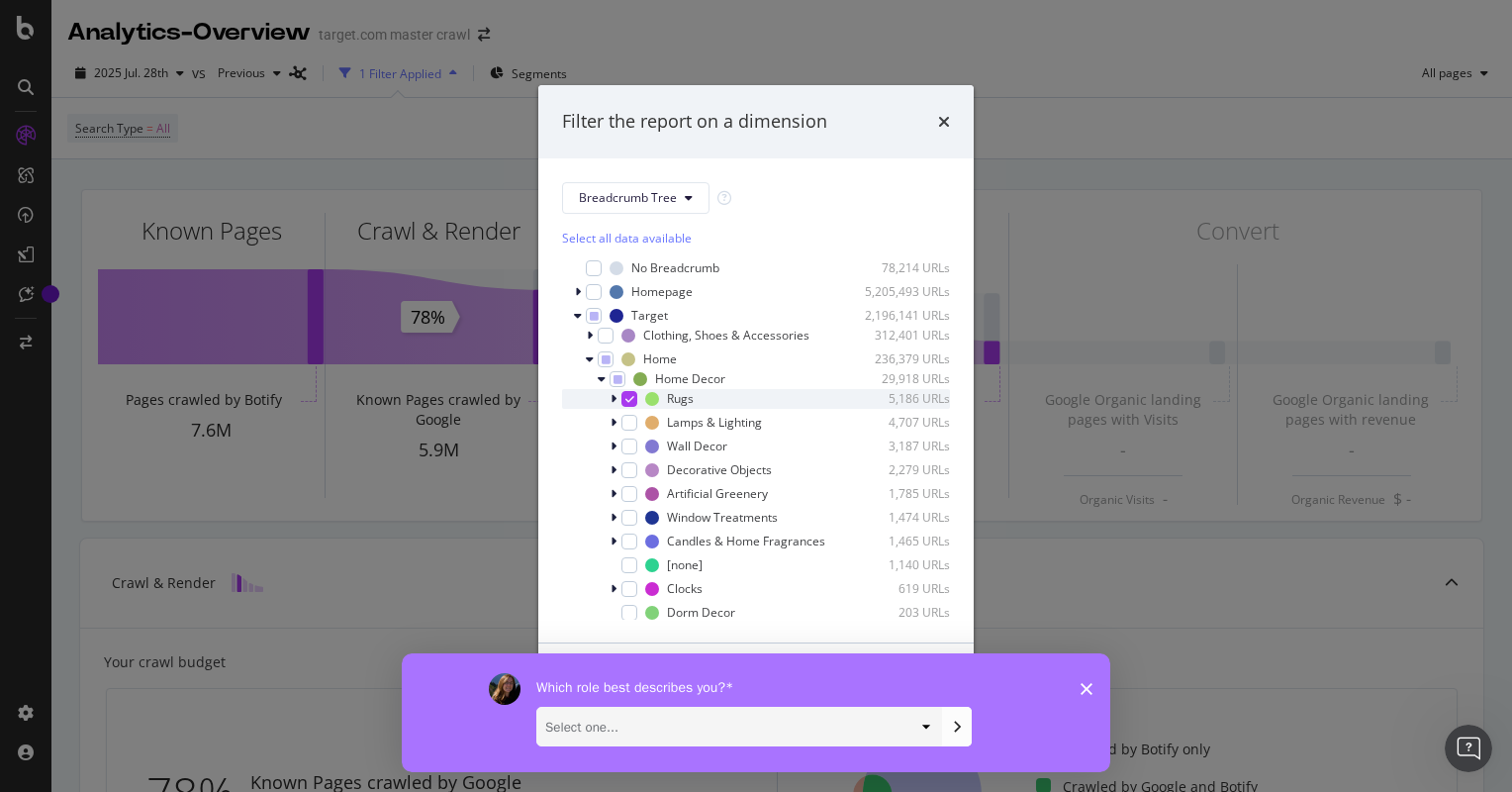 click at bounding box center [615, 399] 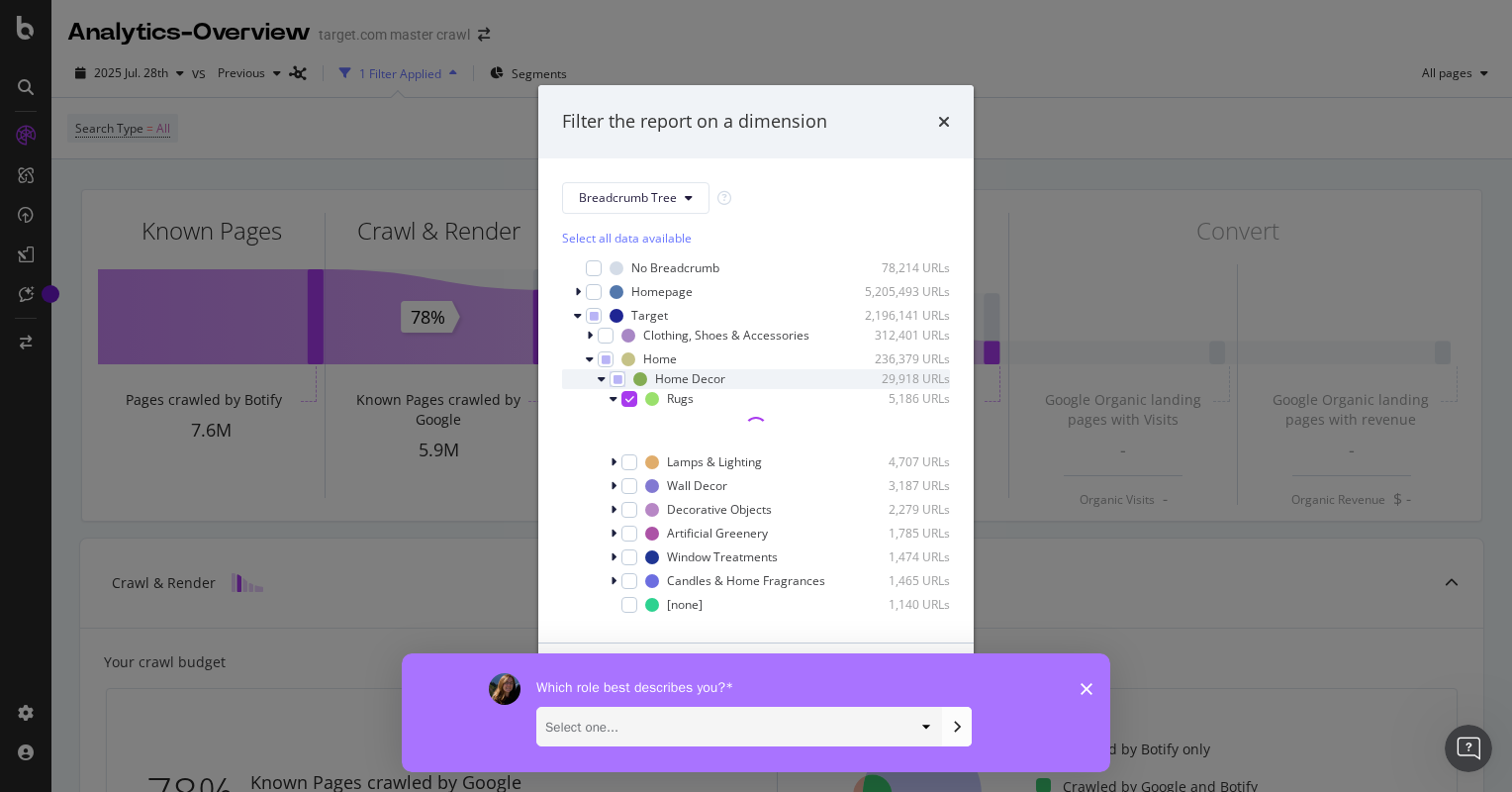 click at bounding box center [602, 379] 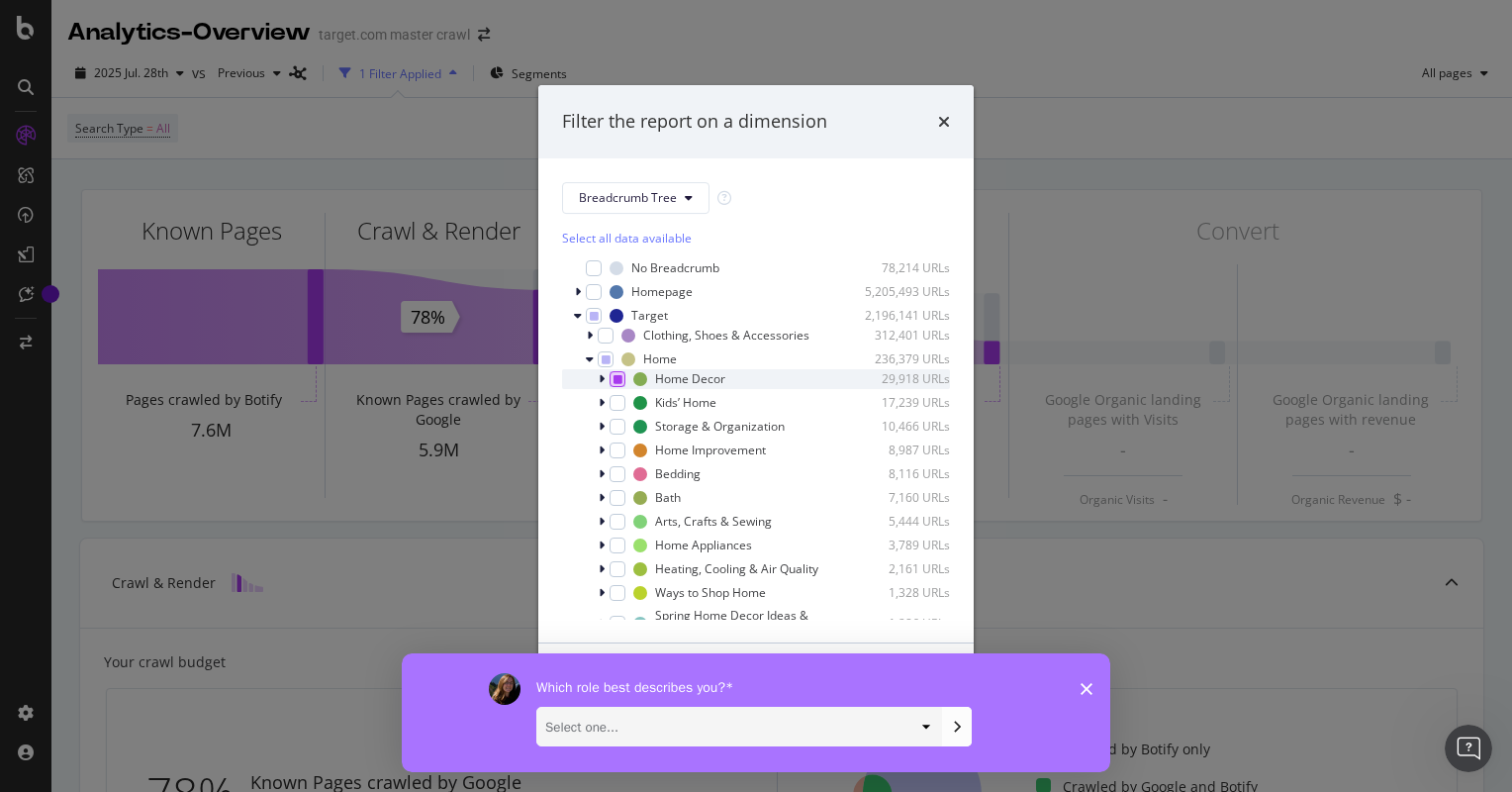 click at bounding box center [617, 379] 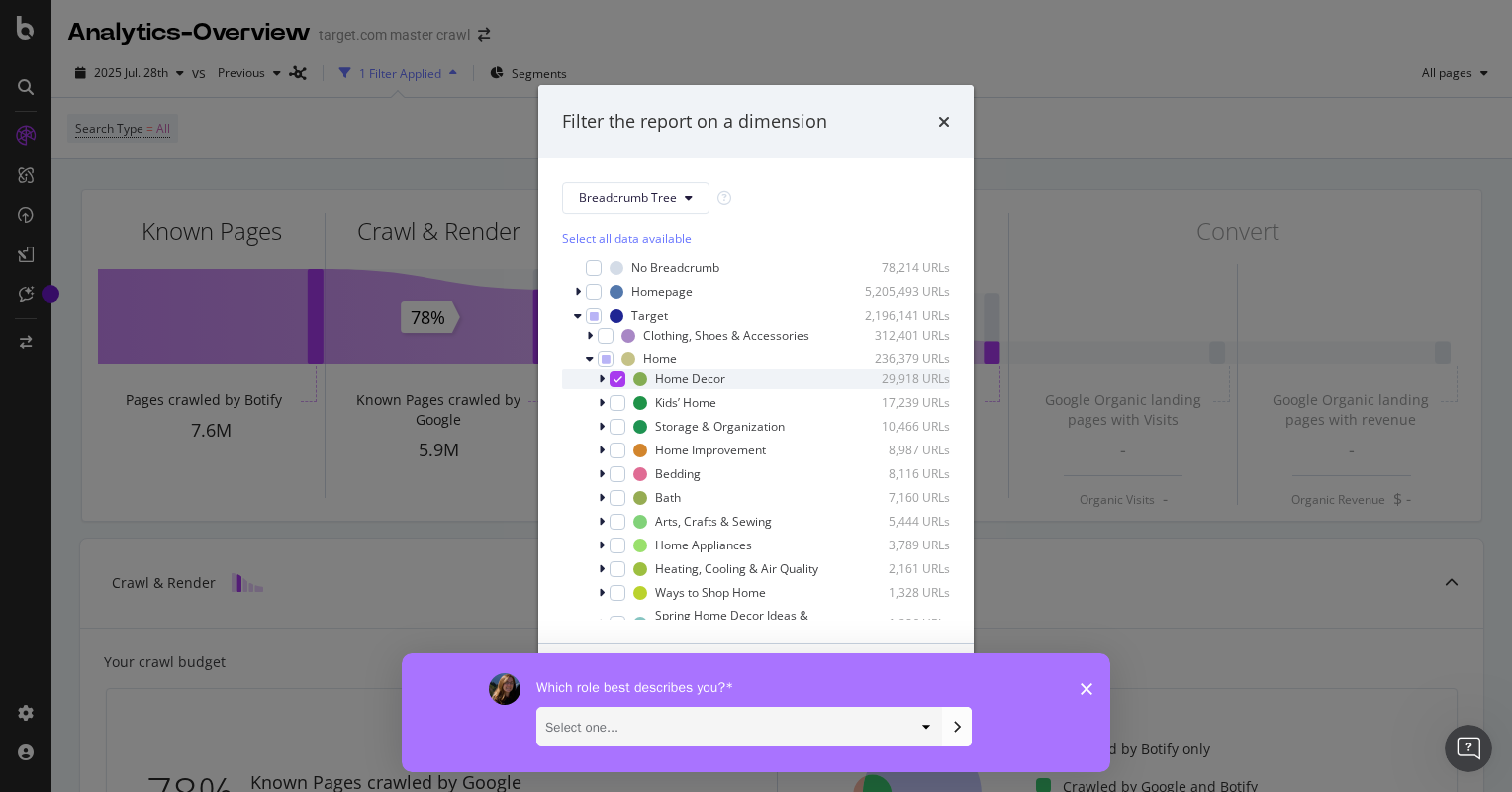 click at bounding box center (617, 379) 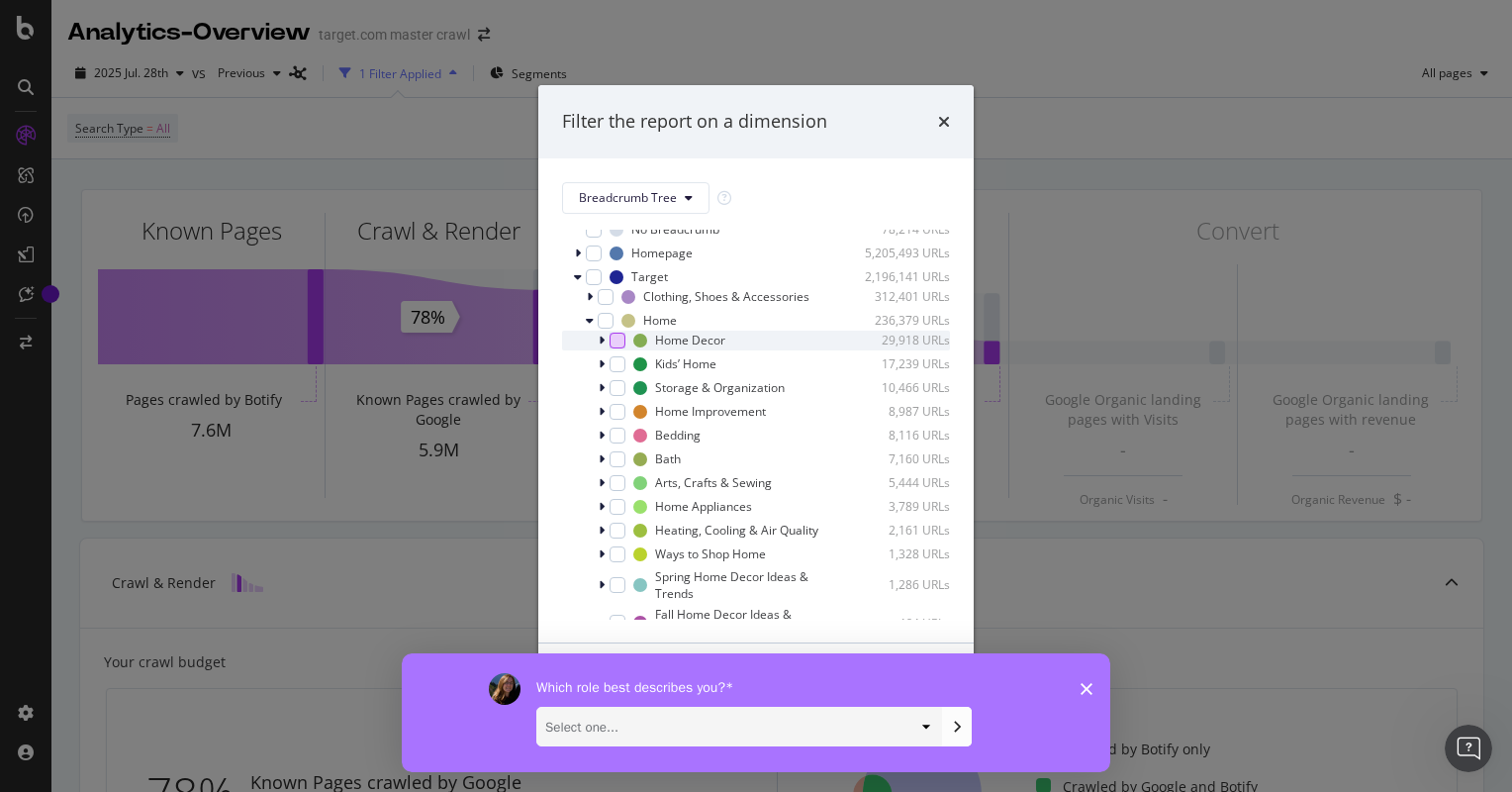 scroll, scrollTop: 34, scrollLeft: 0, axis: vertical 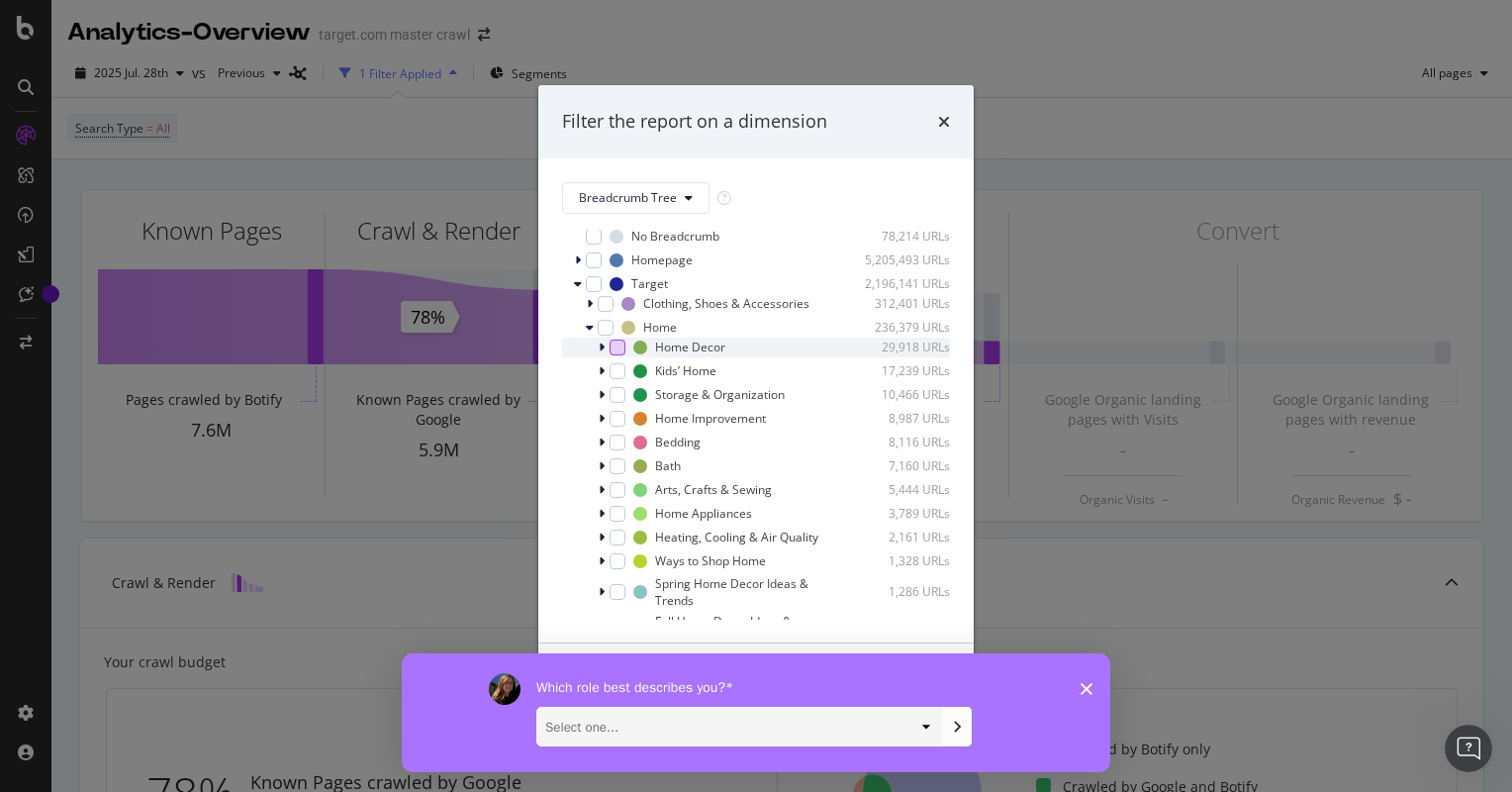 click at bounding box center (602, 347) 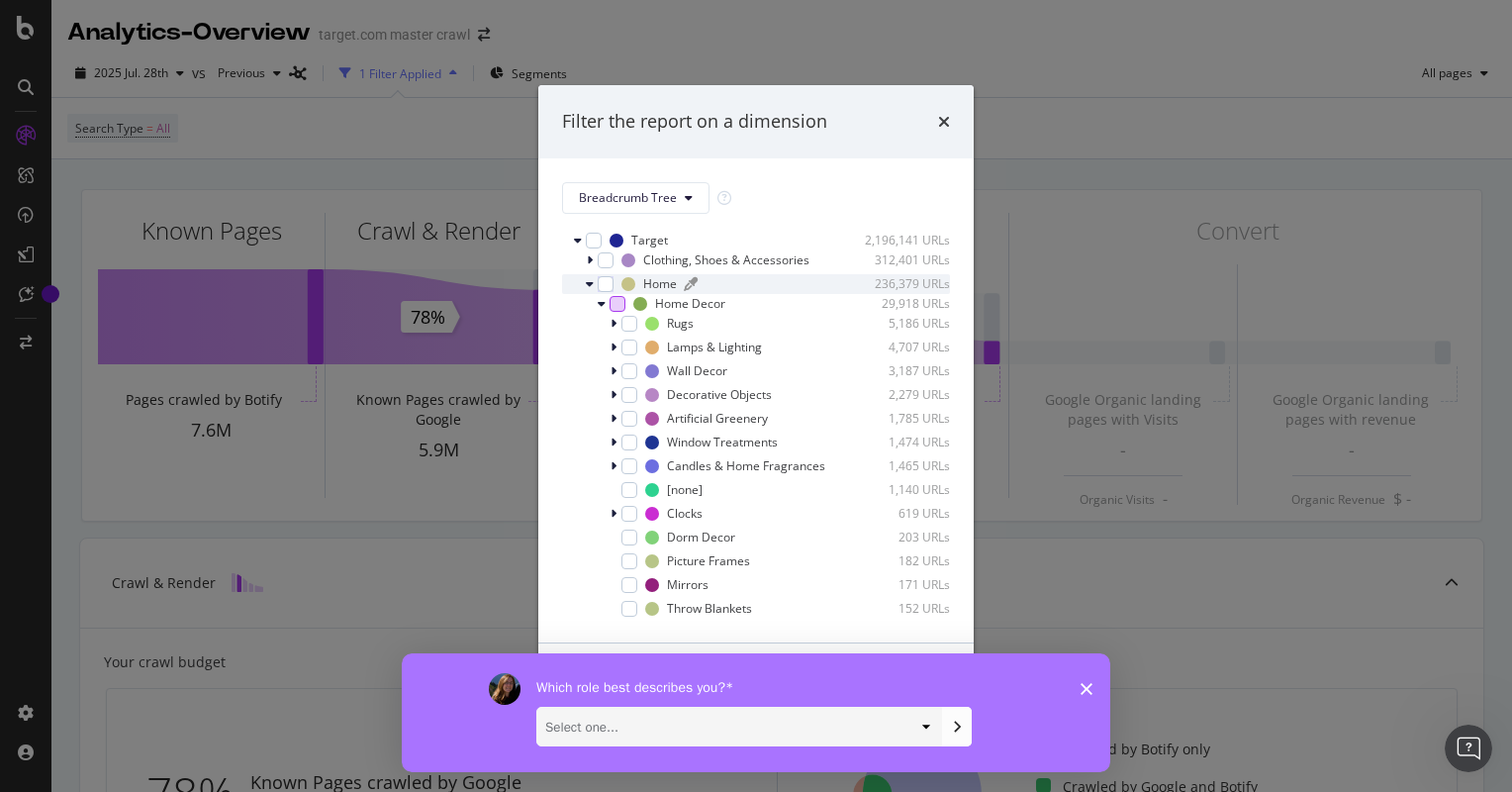 scroll, scrollTop: 0, scrollLeft: 0, axis: both 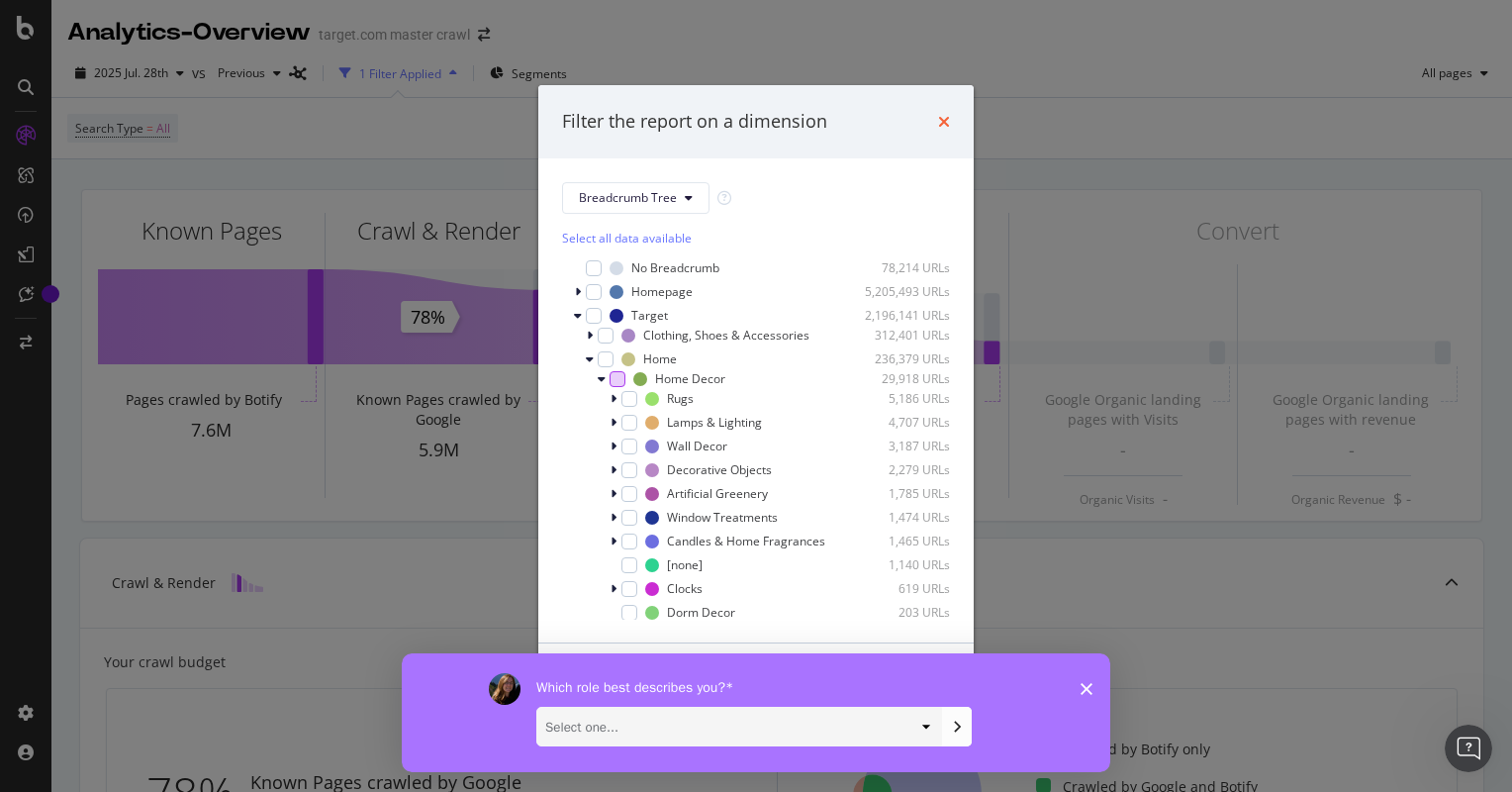 click at bounding box center [944, 122] 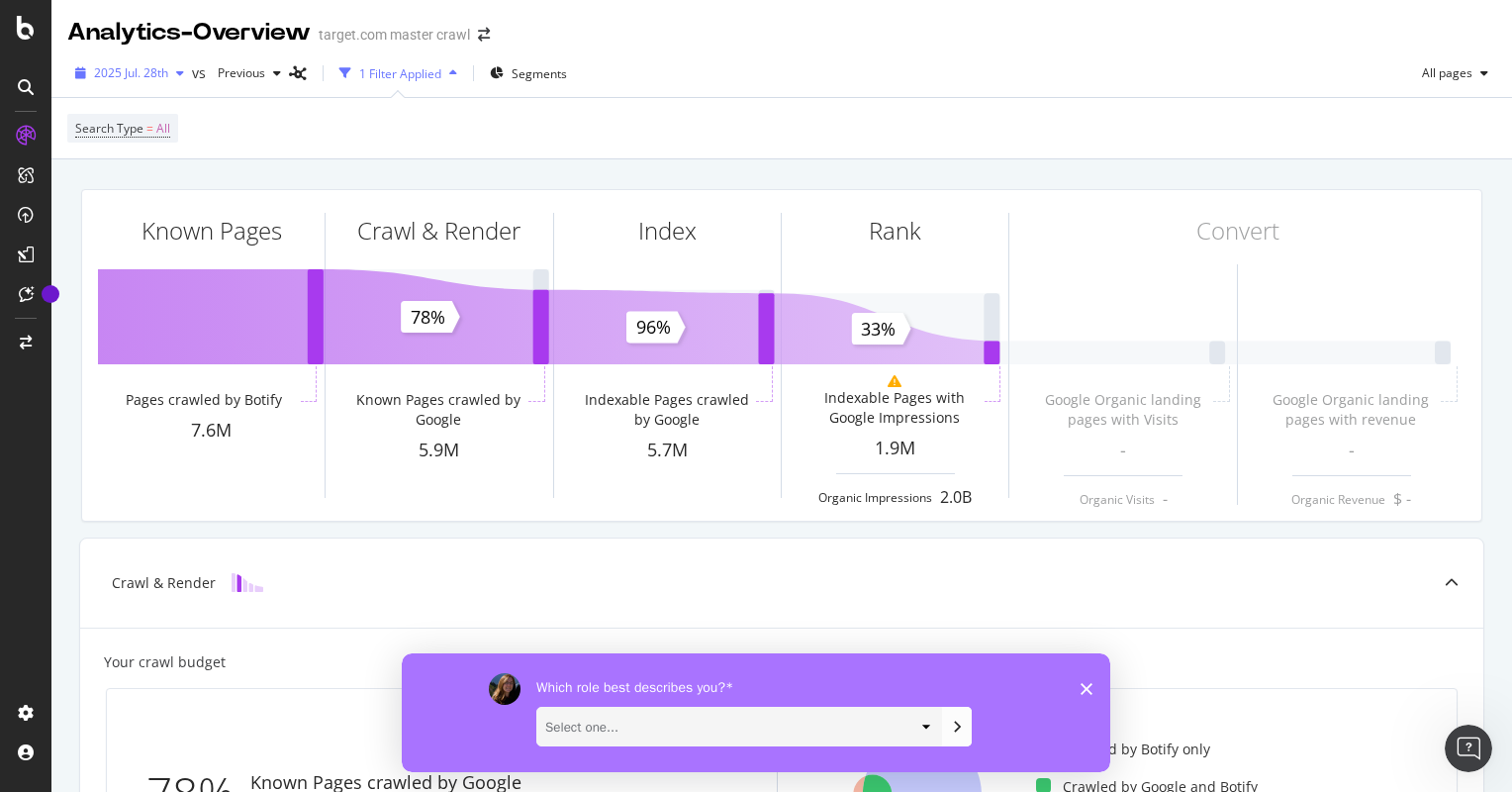 click on "2025 Jul. 28th" at bounding box center (131, 72) 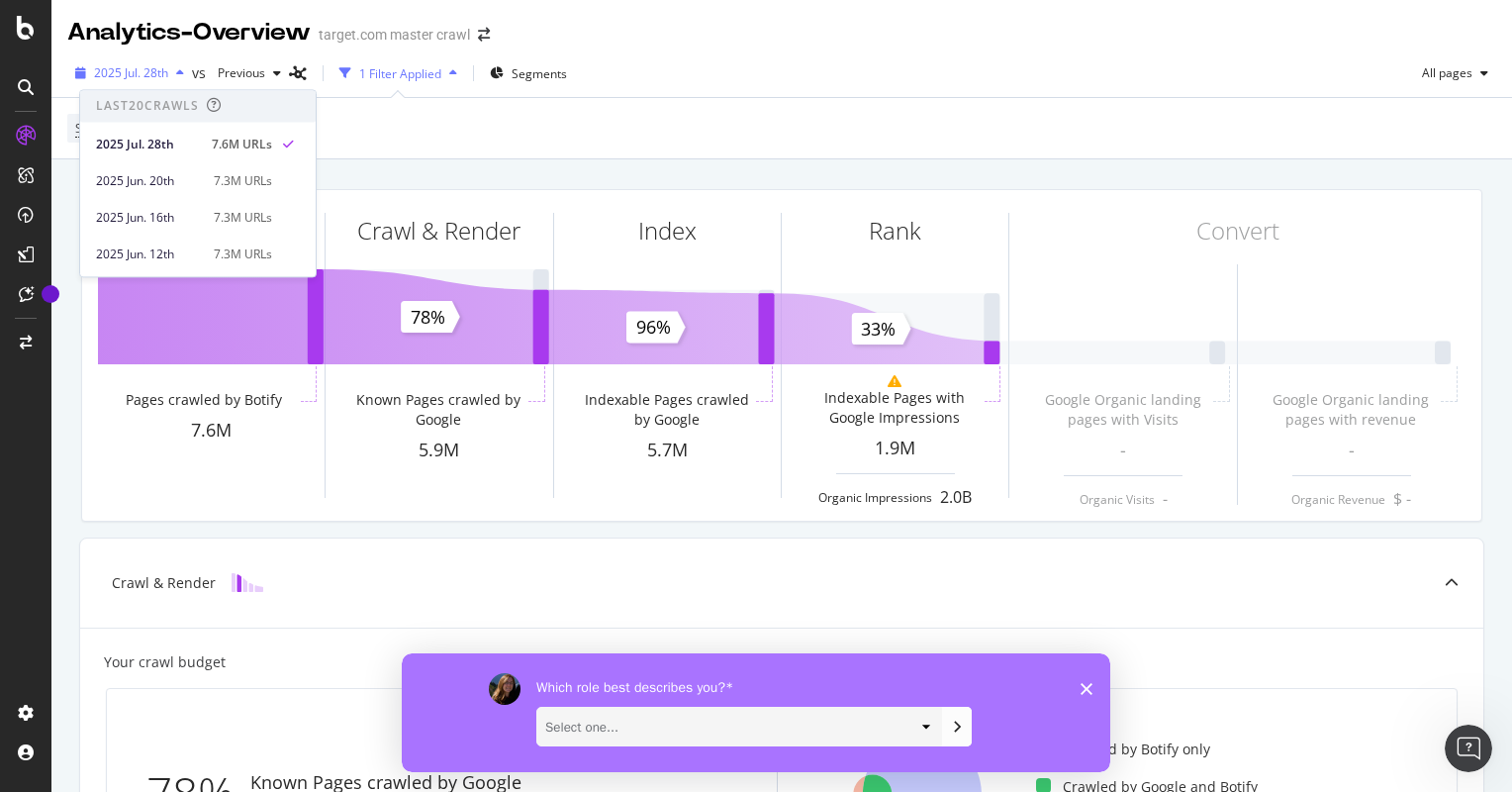 click at bounding box center (180, 73) 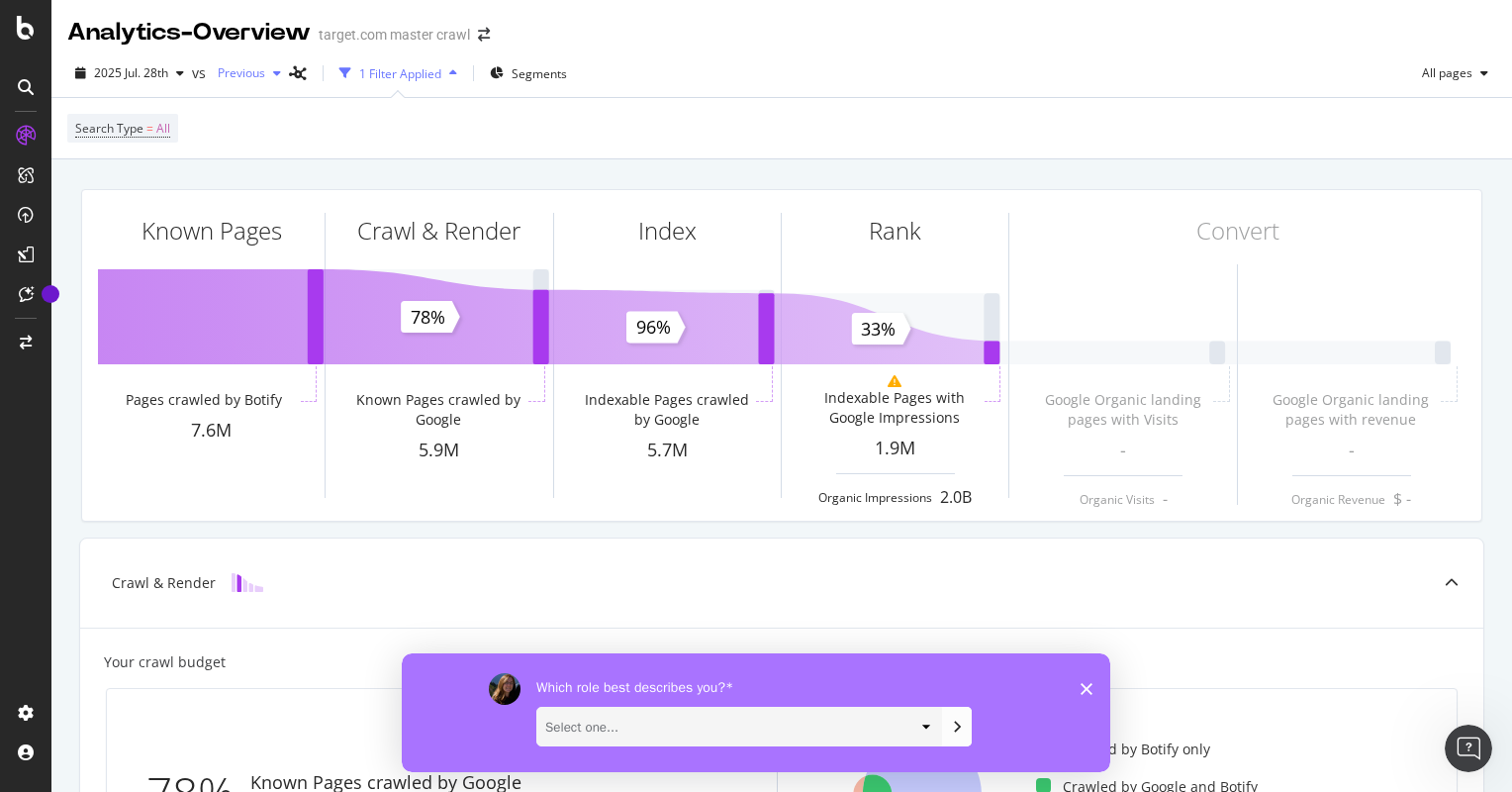 click on "Previous" at bounding box center [237, 72] 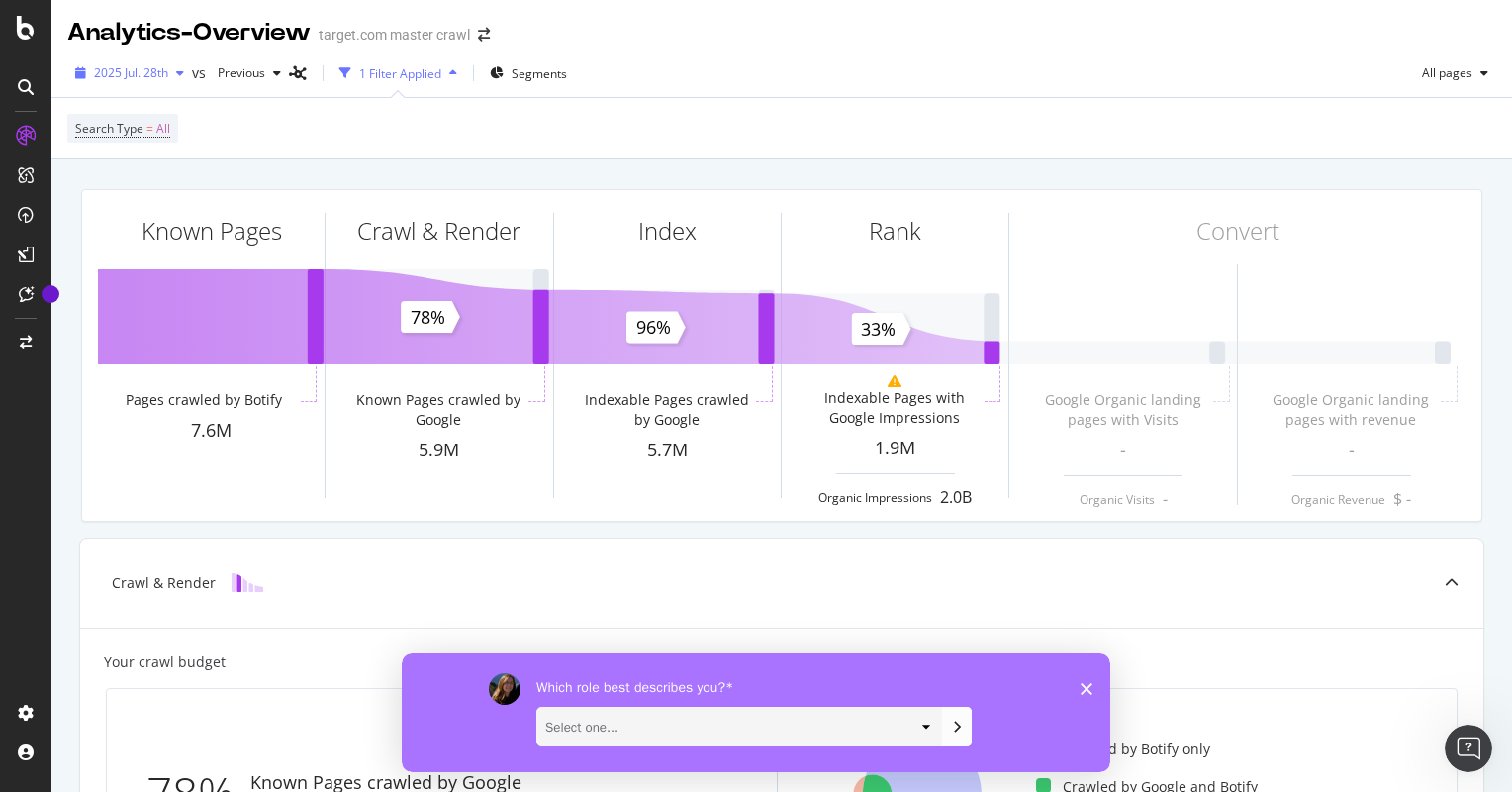 click at bounding box center [180, 73] 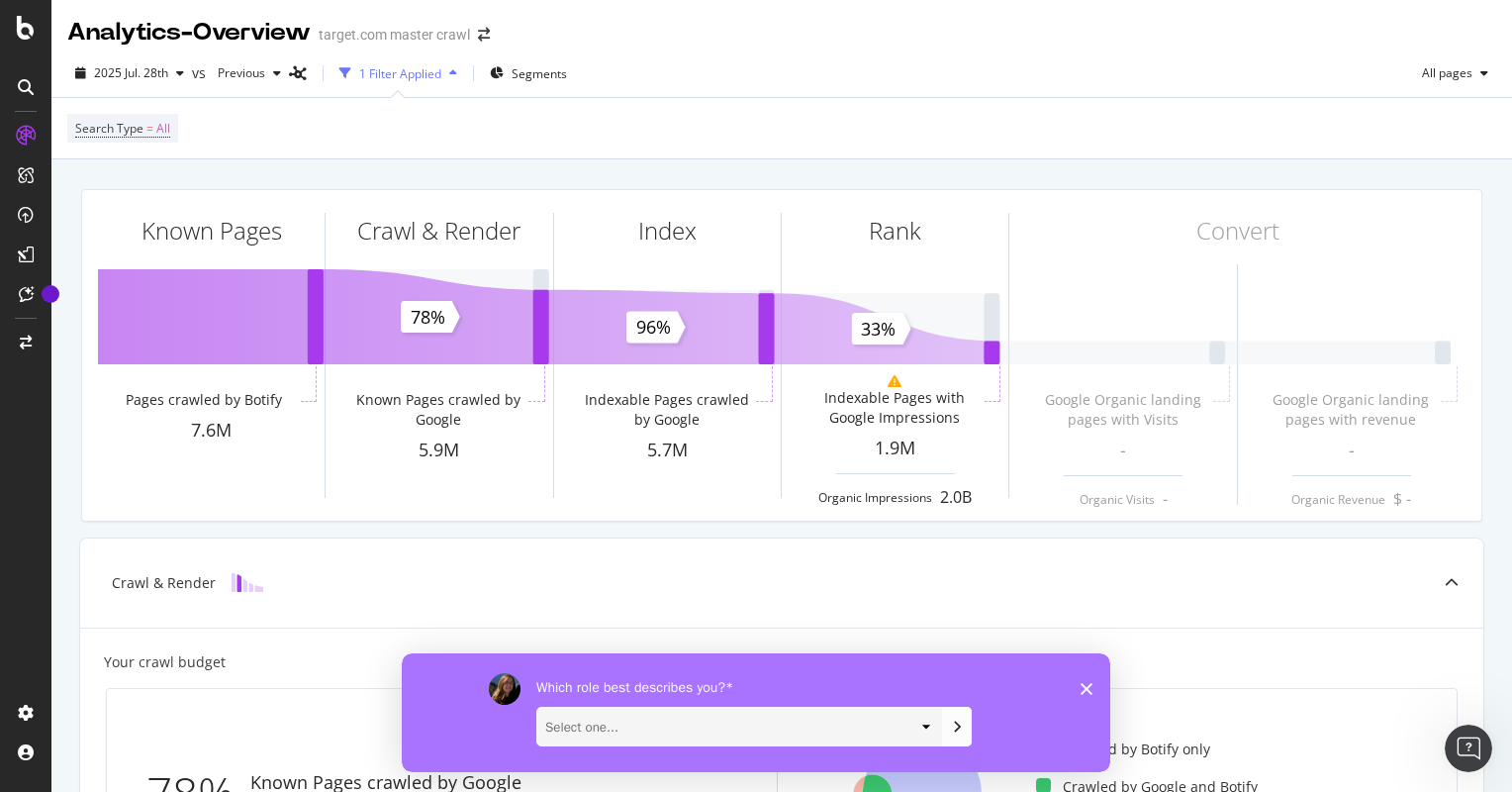 click on "Search Type   =     All" at bounding box center [782, 128] 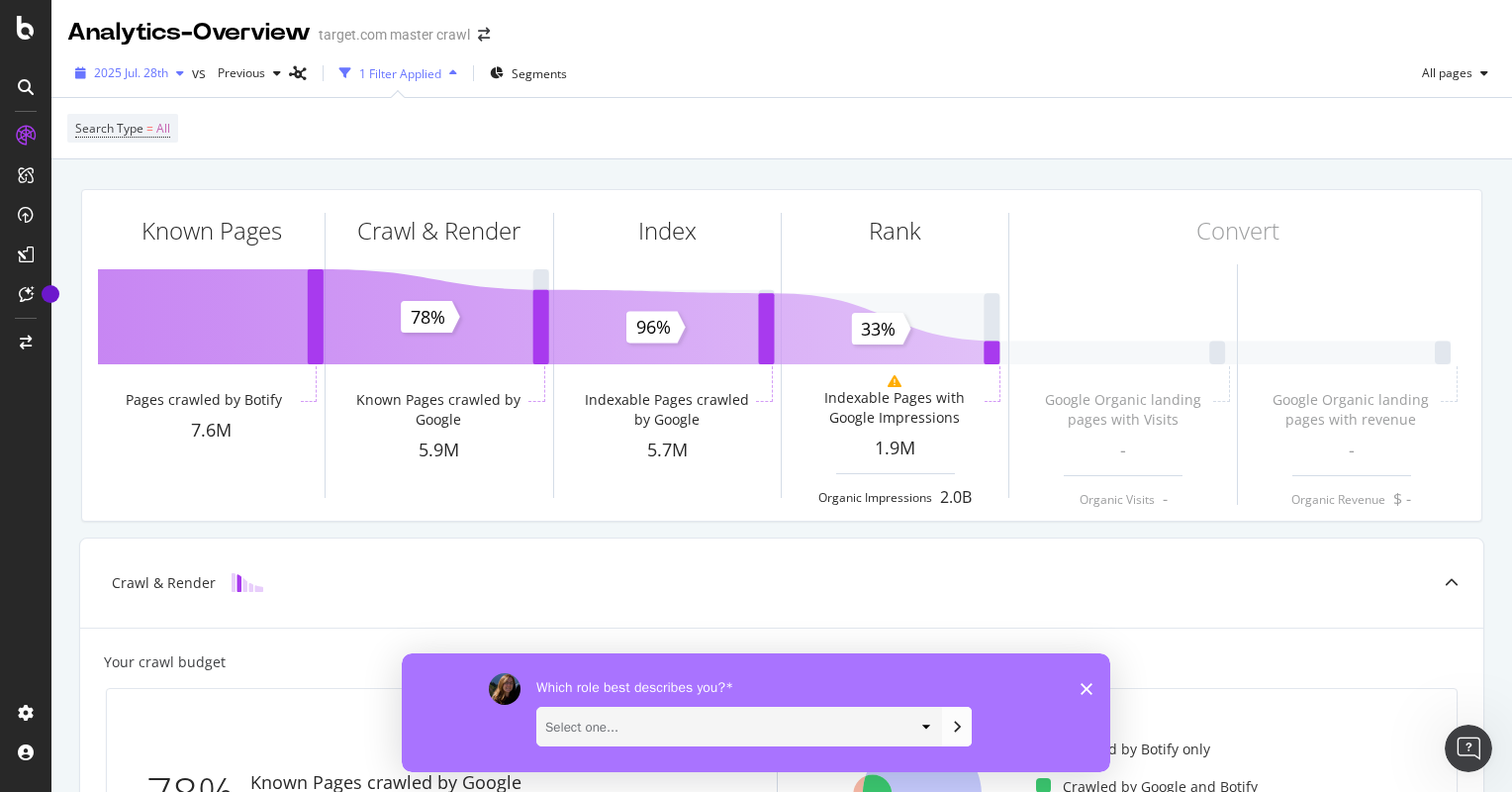 click at bounding box center (180, 73) 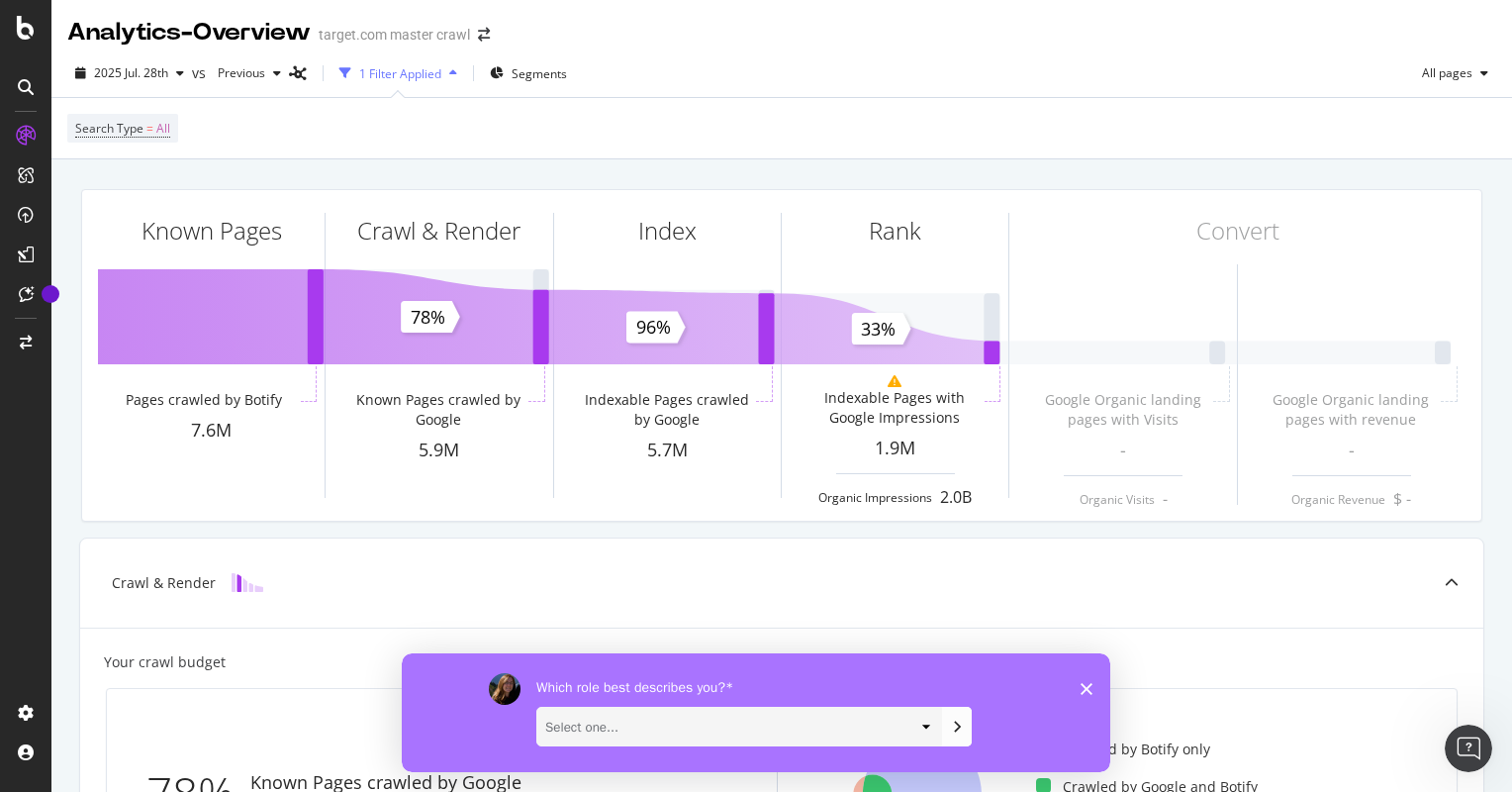 click on "Search Type   =     All" at bounding box center (782, 128) 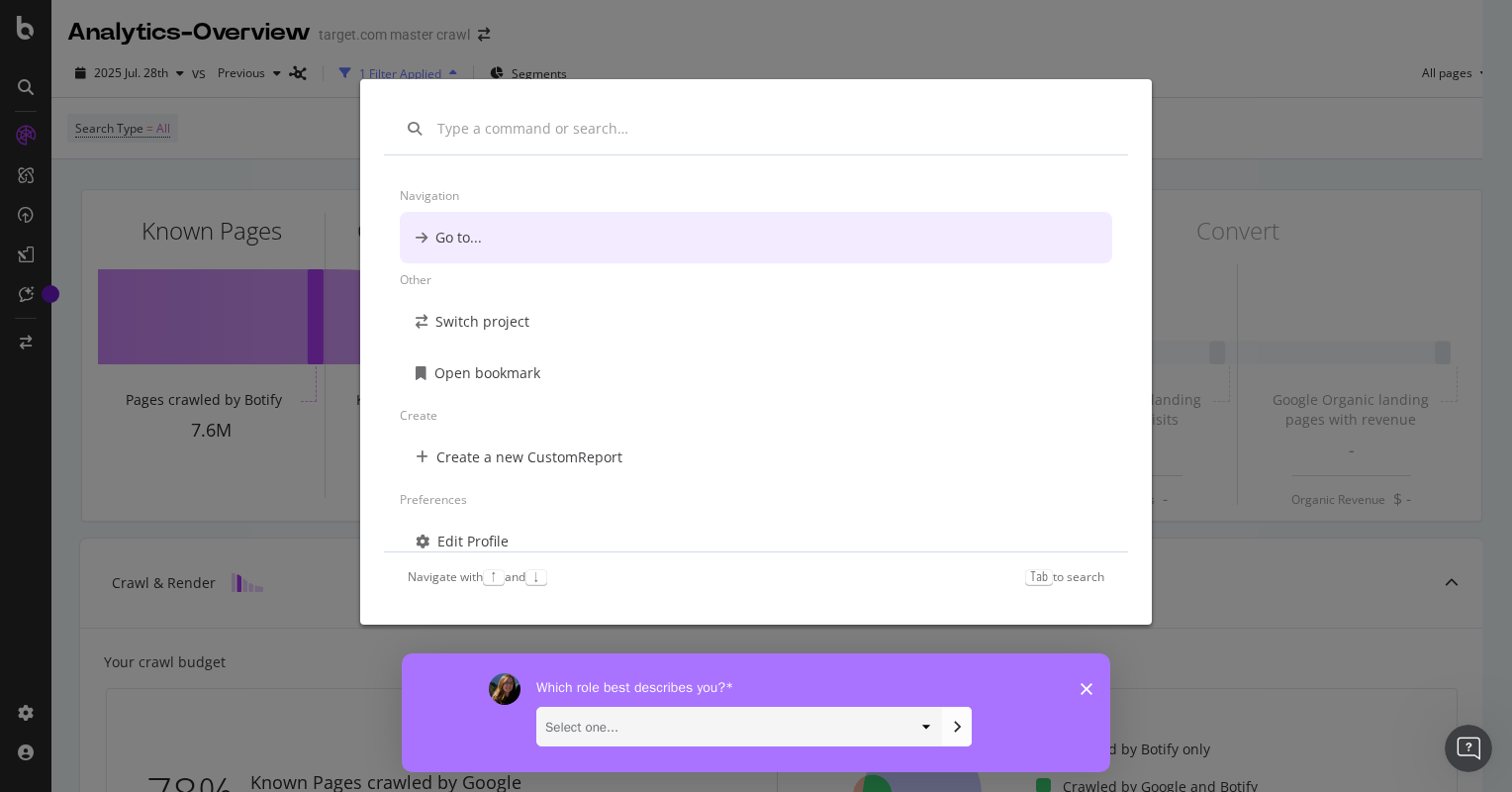 click on "Navigation Go to... Other Switch project Open bookmark Create Create a new CustomReport Preferences Edit Profile Change Password Navigate with  ↑  and  ↓ Tab   to search" at bounding box center (756, 396) 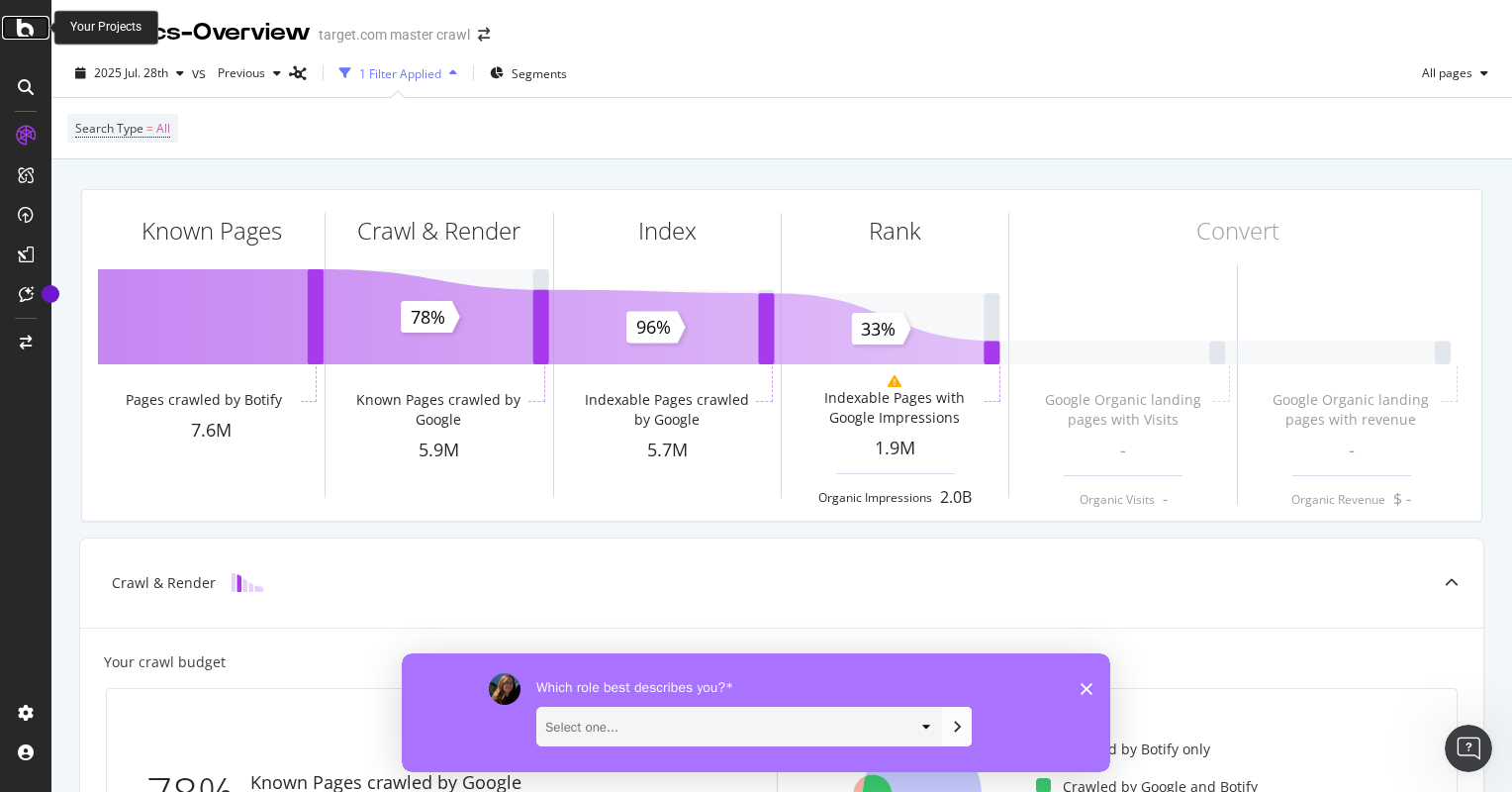 click at bounding box center [26, 28] 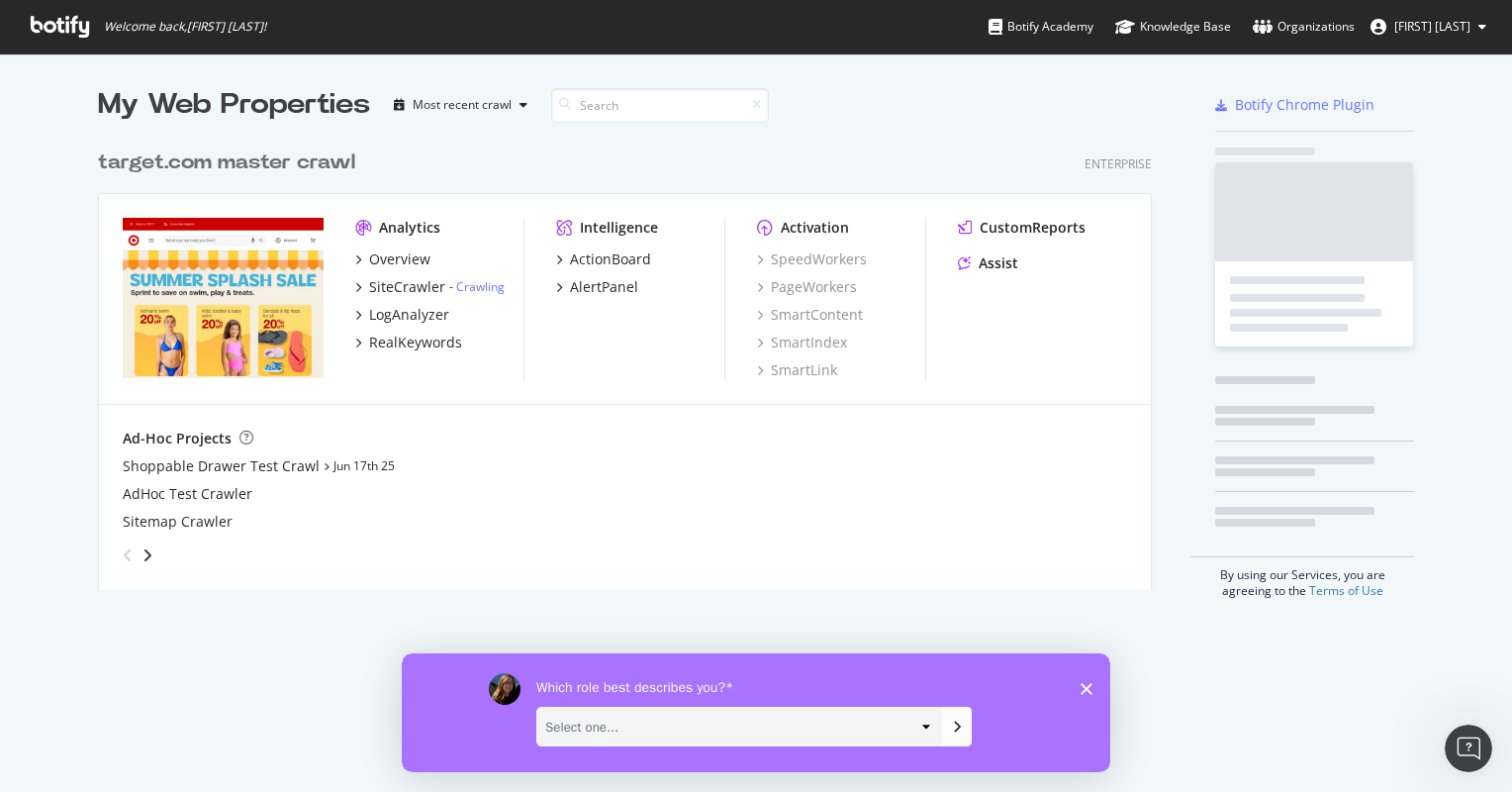 scroll, scrollTop: 16, scrollLeft: 16, axis: both 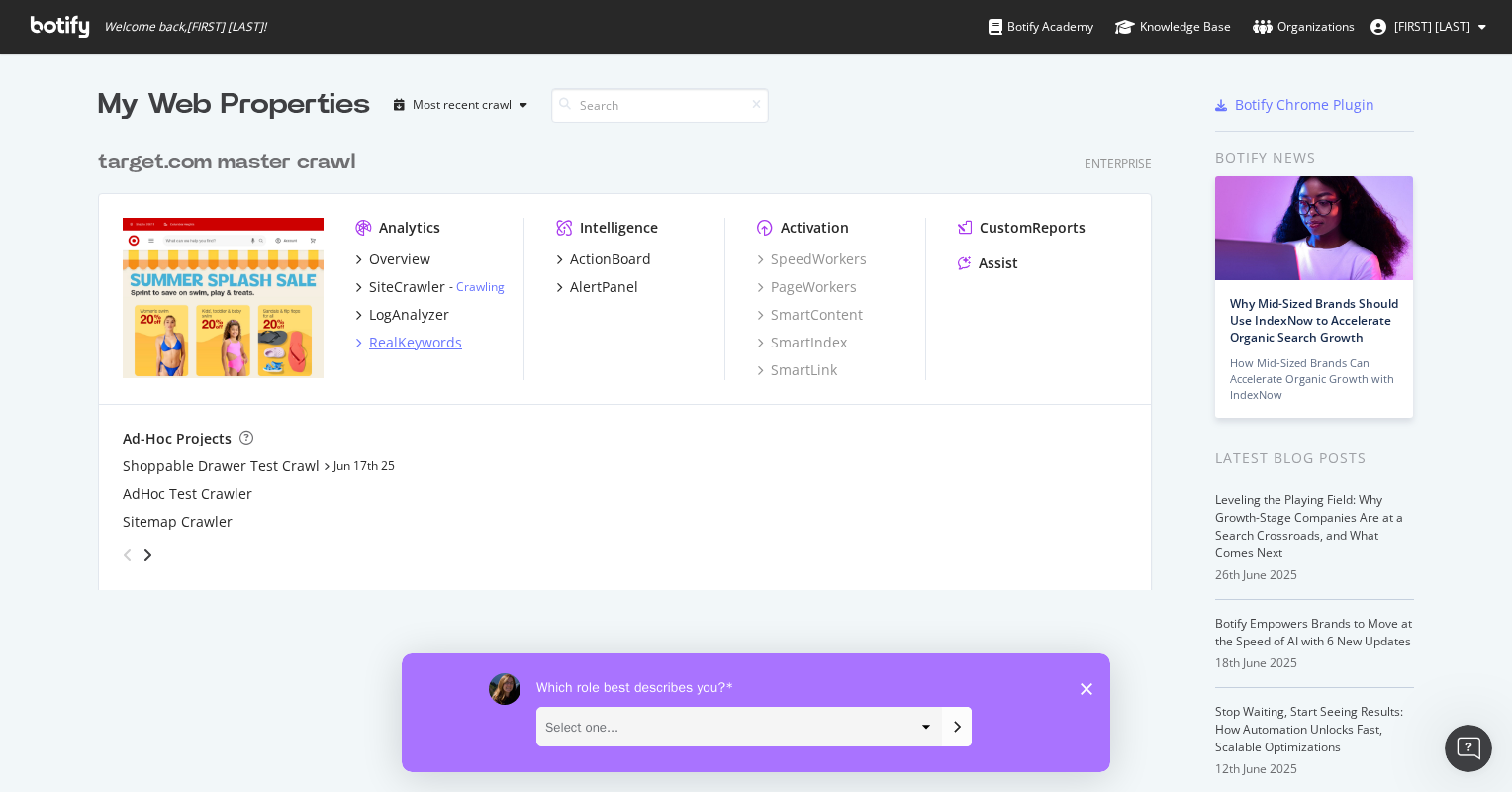 click on "RealKeywords" at bounding box center (416, 343) 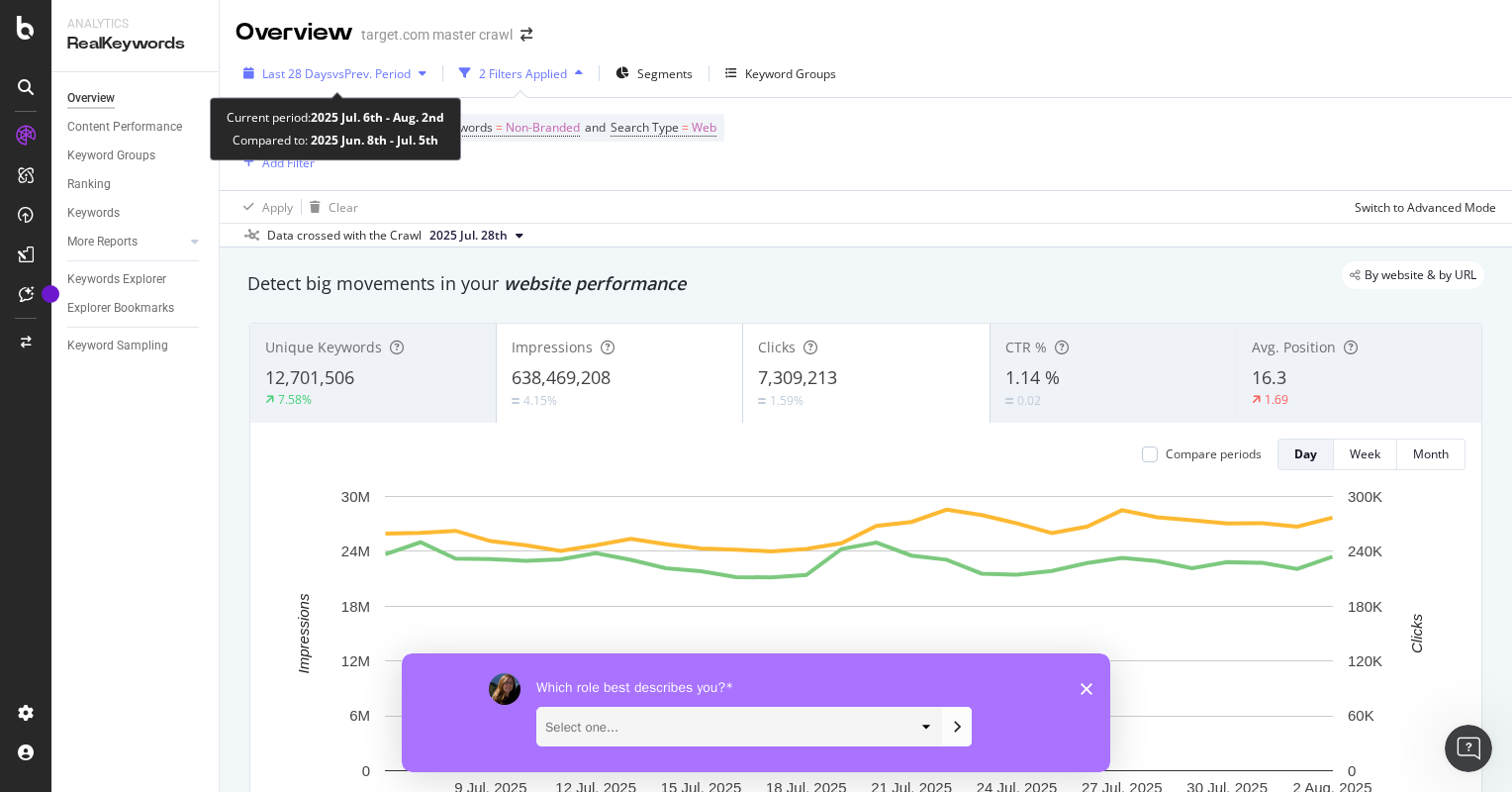 click at bounding box center [423, 73] 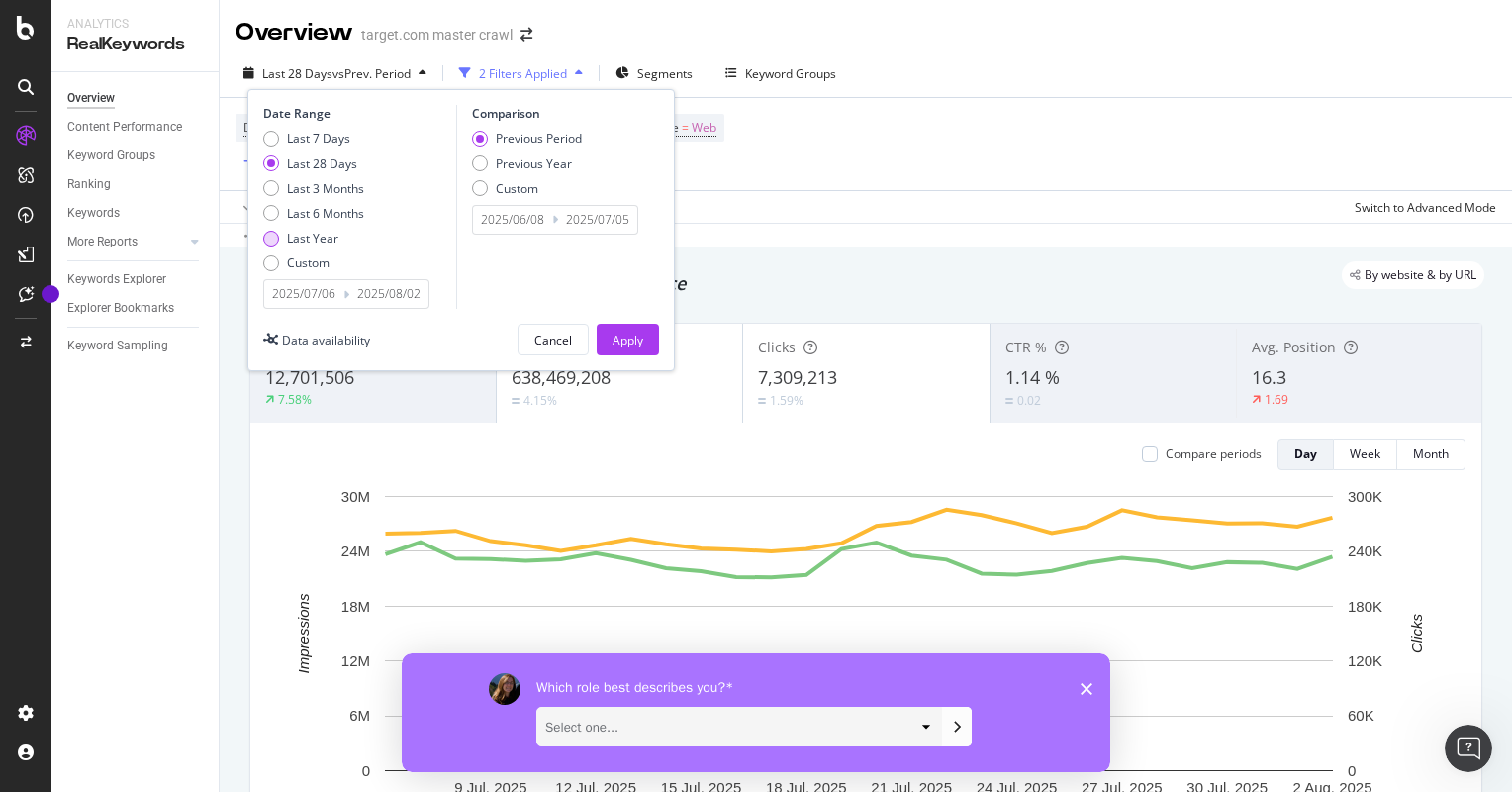 click on "Last Year" at bounding box center [313, 238] 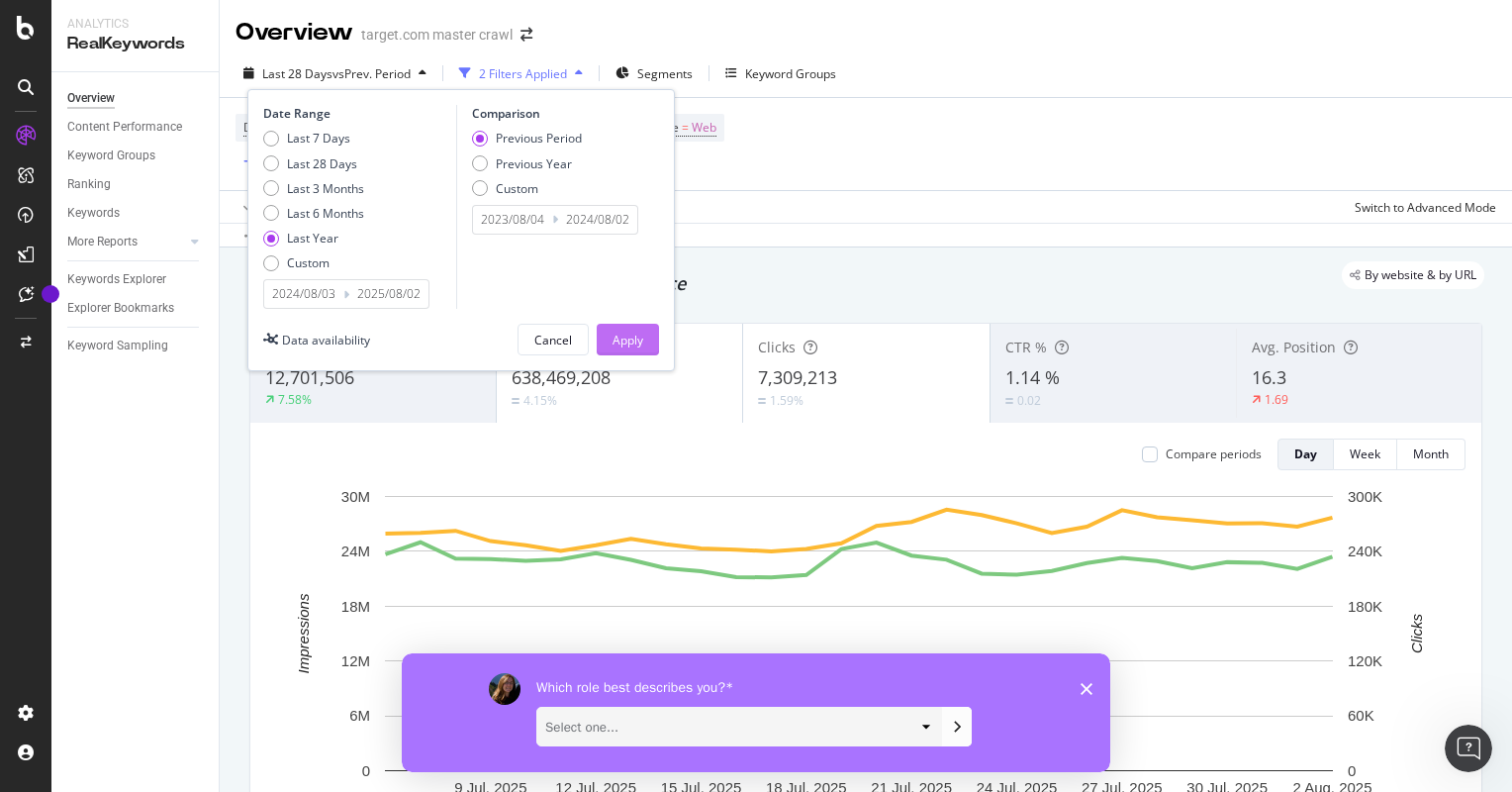 click on "Apply" at bounding box center (627, 340) 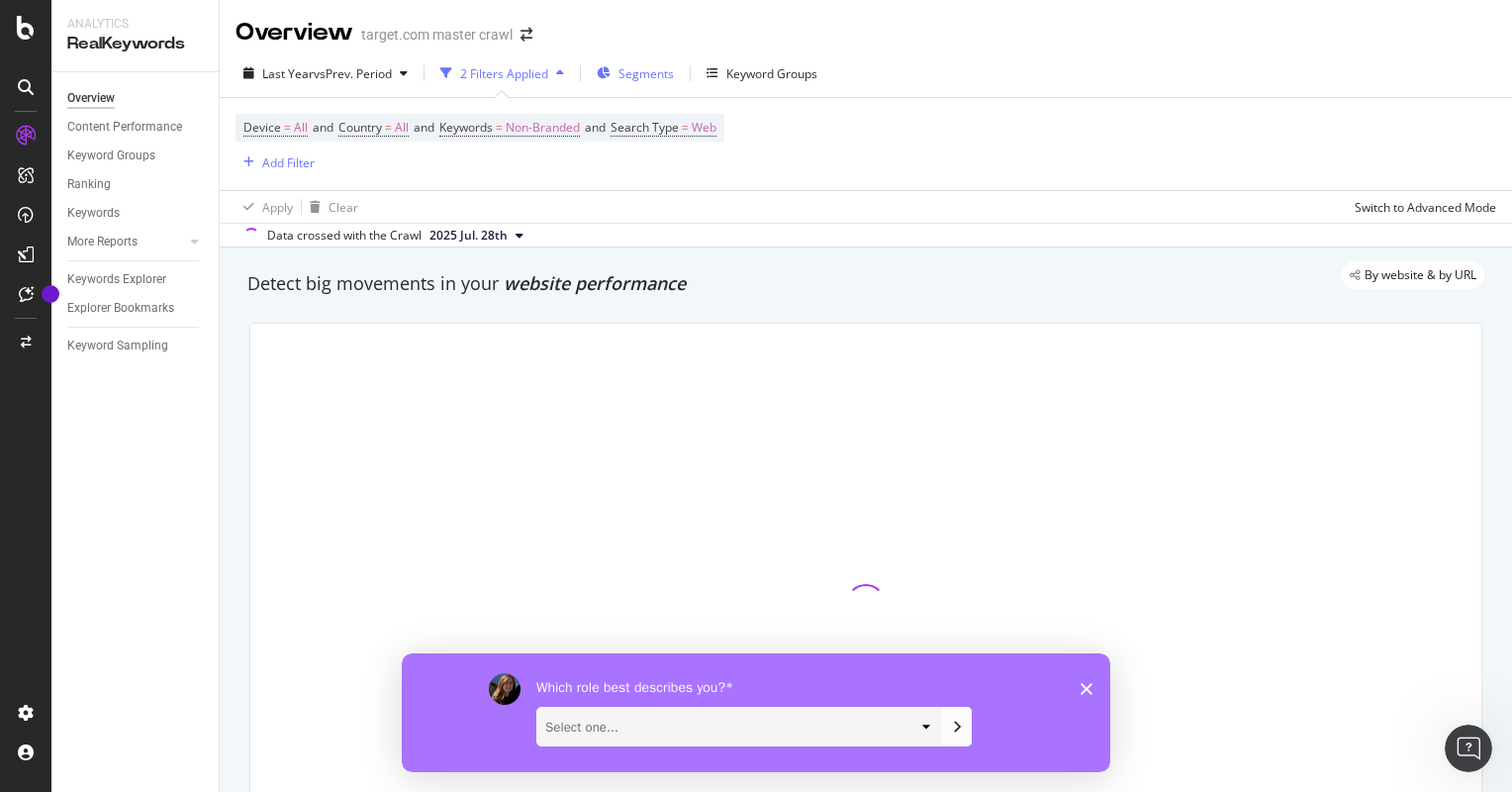 click on "Segments" at bounding box center [646, 73] 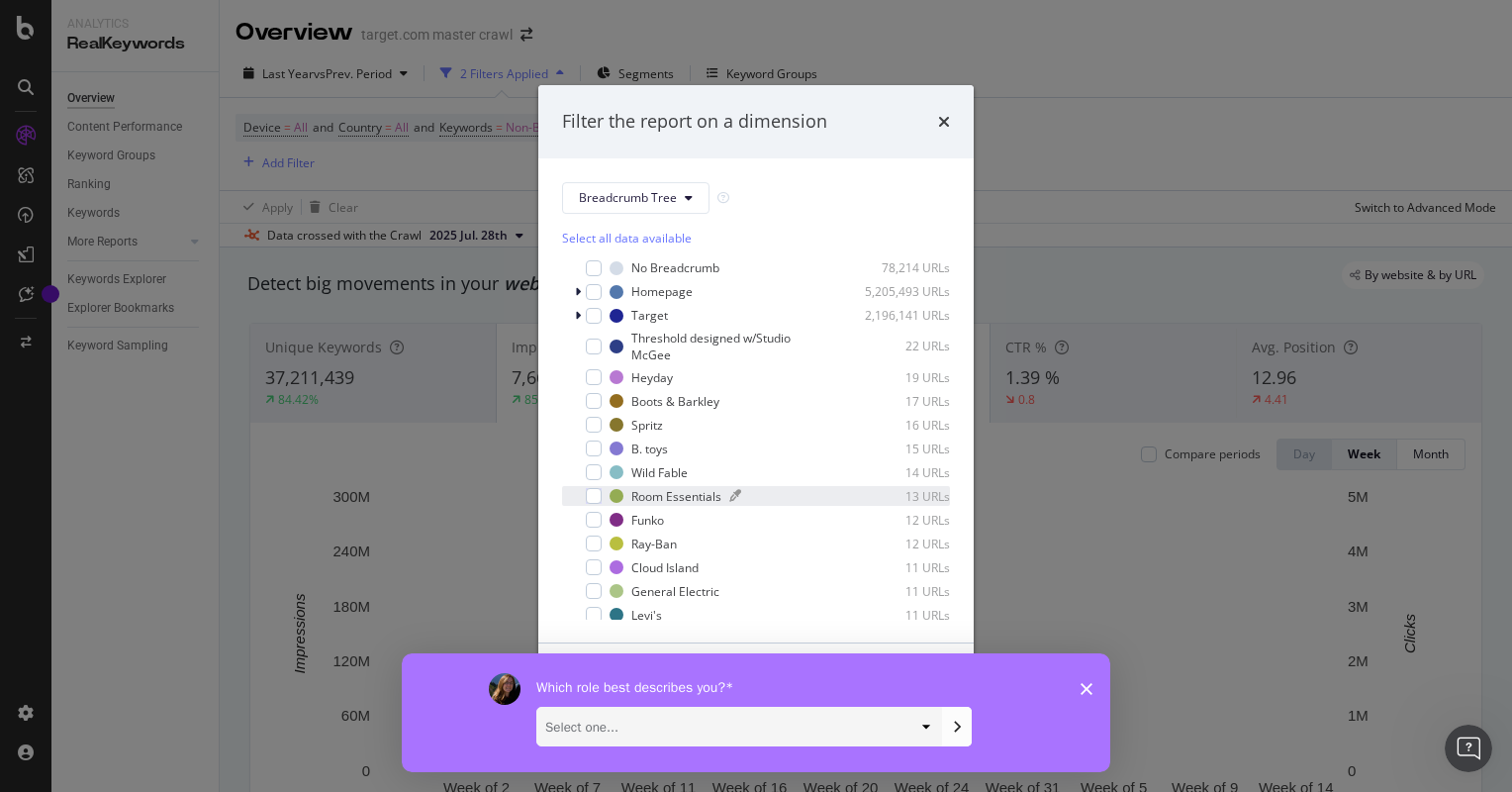 scroll, scrollTop: 31, scrollLeft: 0, axis: vertical 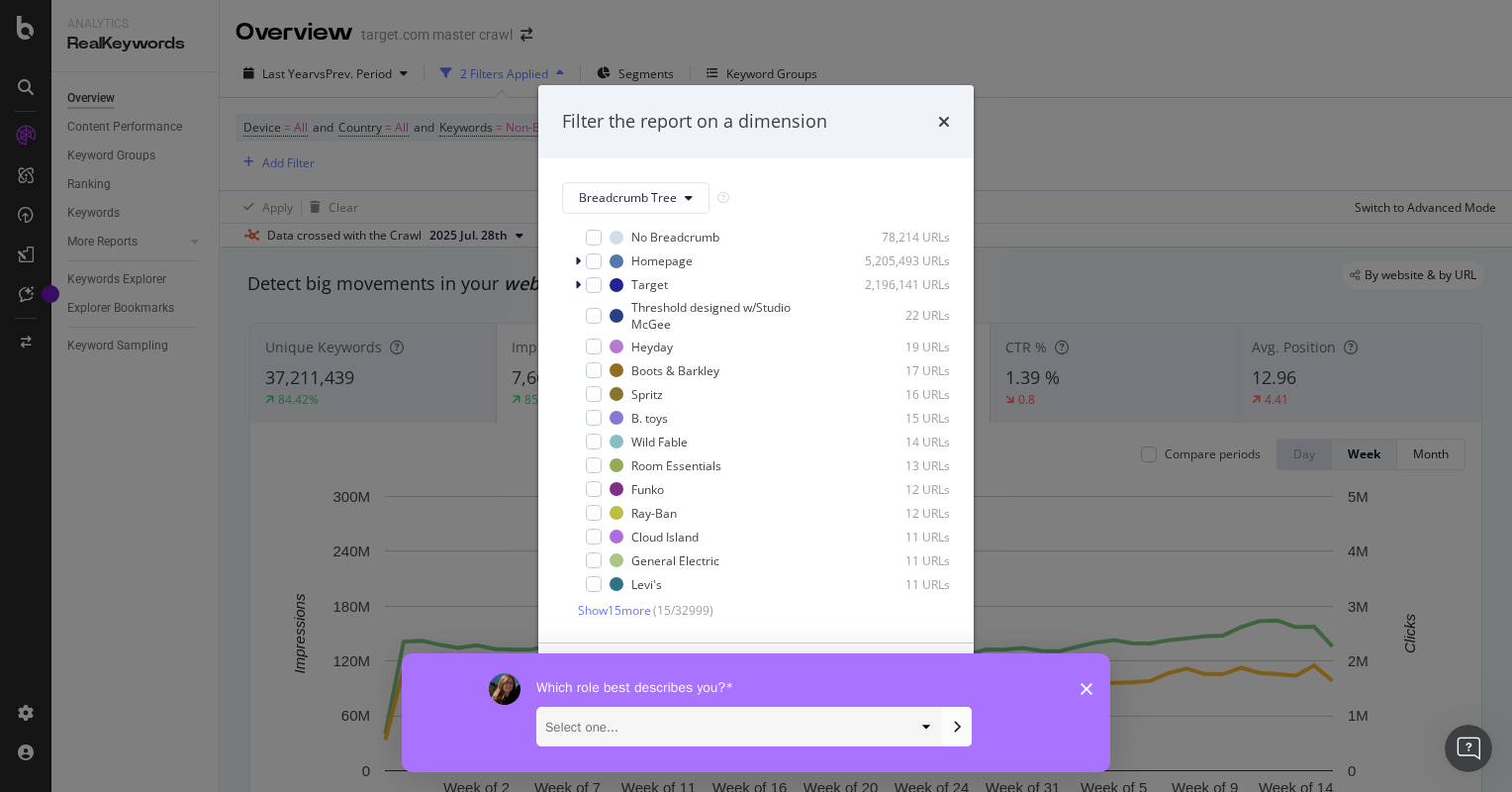 click on "Which role best describes you? Select one... Analyst/BI C-level Leadership Content Manager Engineer Marketing Manager Product Manager Technical SEO Other" at bounding box center [756, 712] 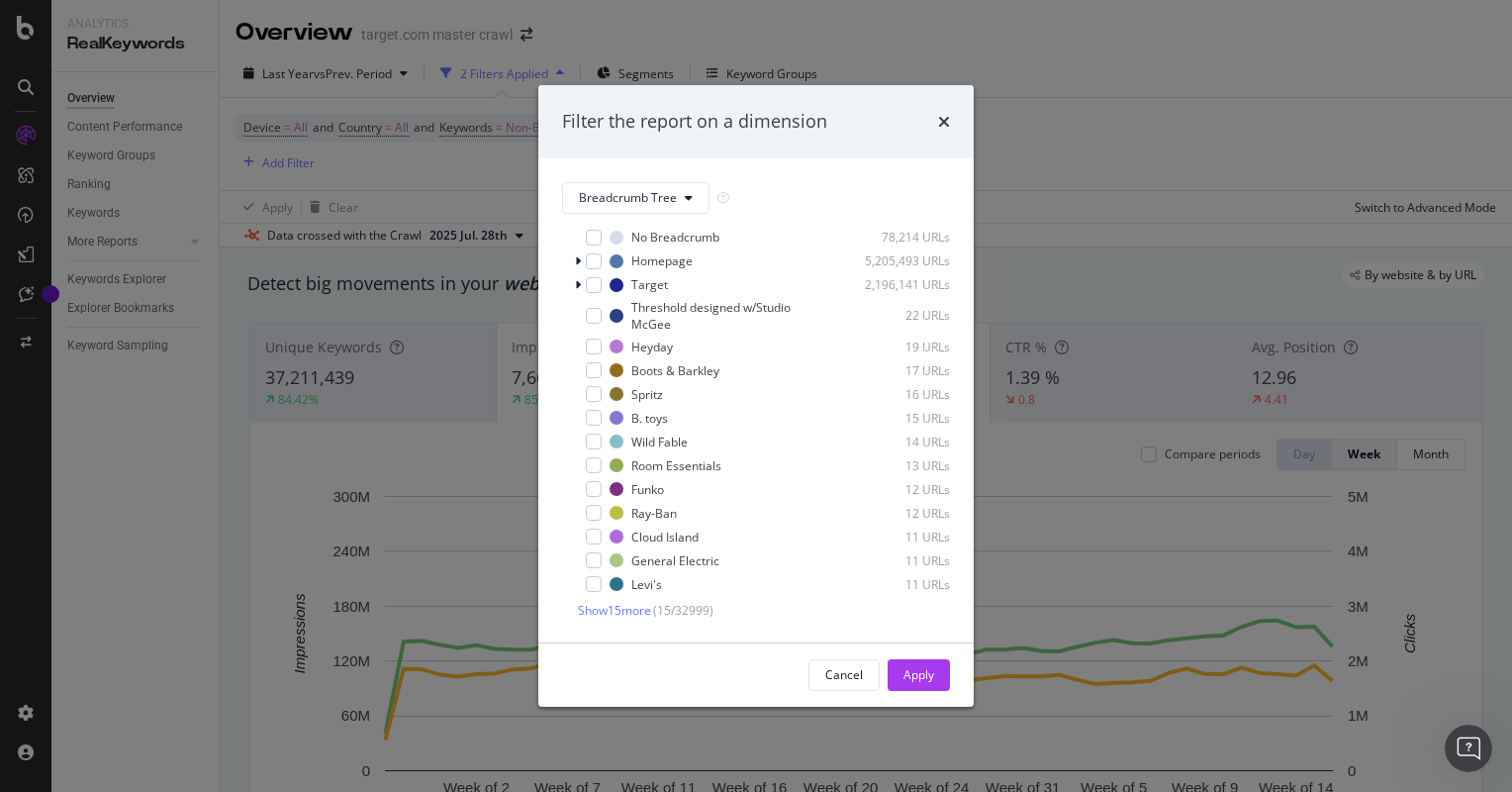 click on "Cancel Apply" at bounding box center (756, 675) 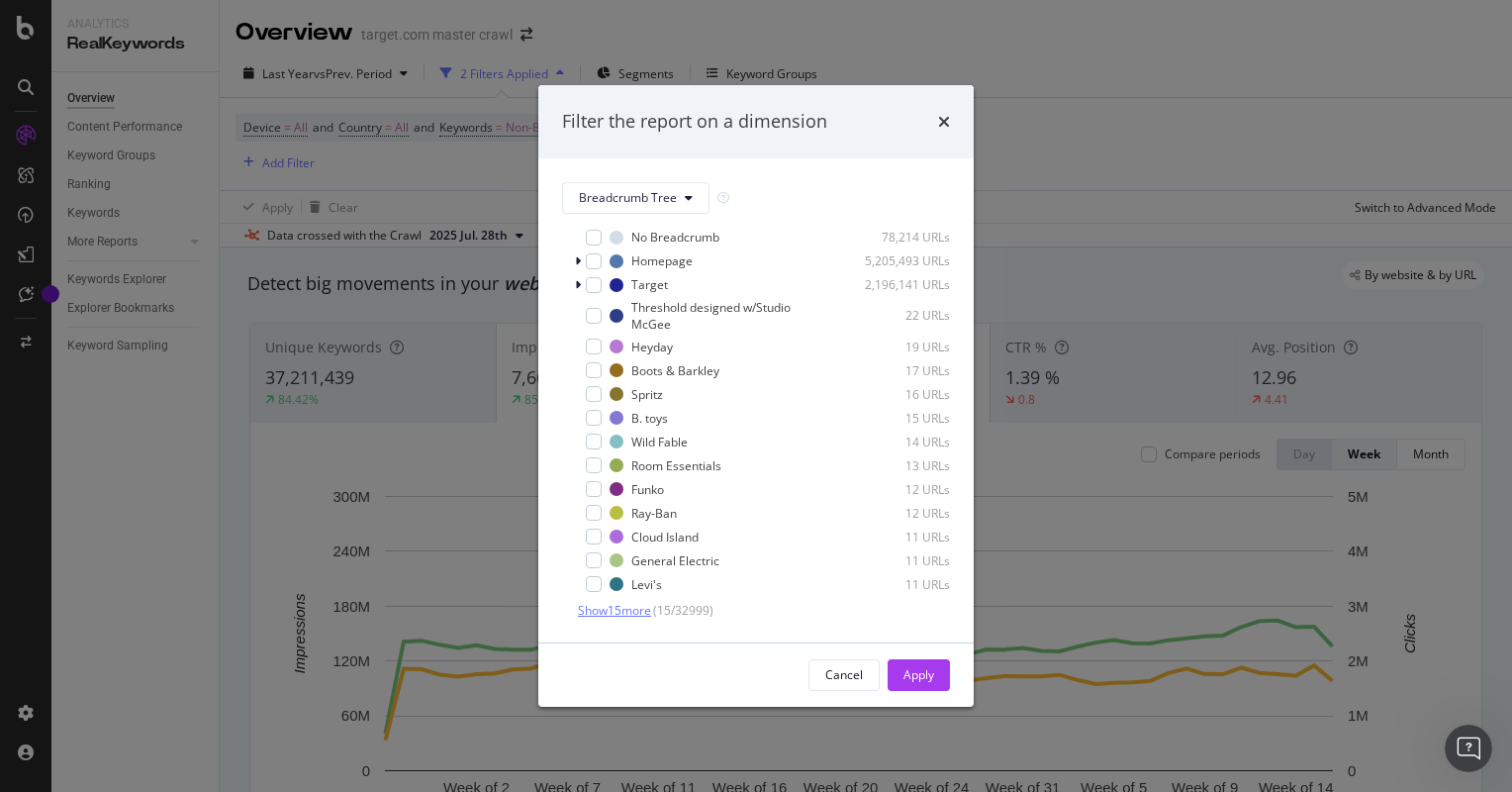 click on "Show  15  more" at bounding box center (614, 610) 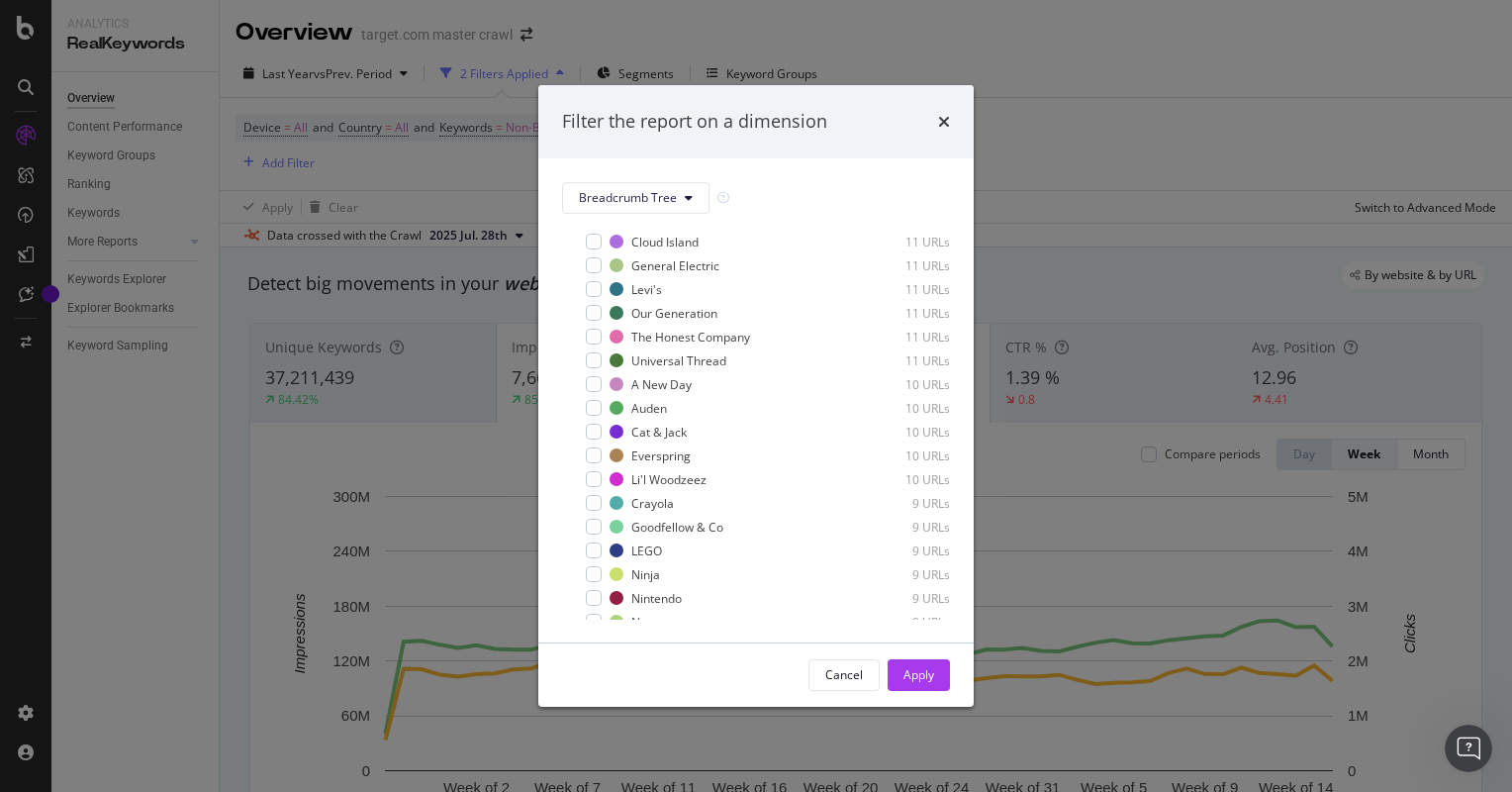 scroll, scrollTop: 387, scrollLeft: 0, axis: vertical 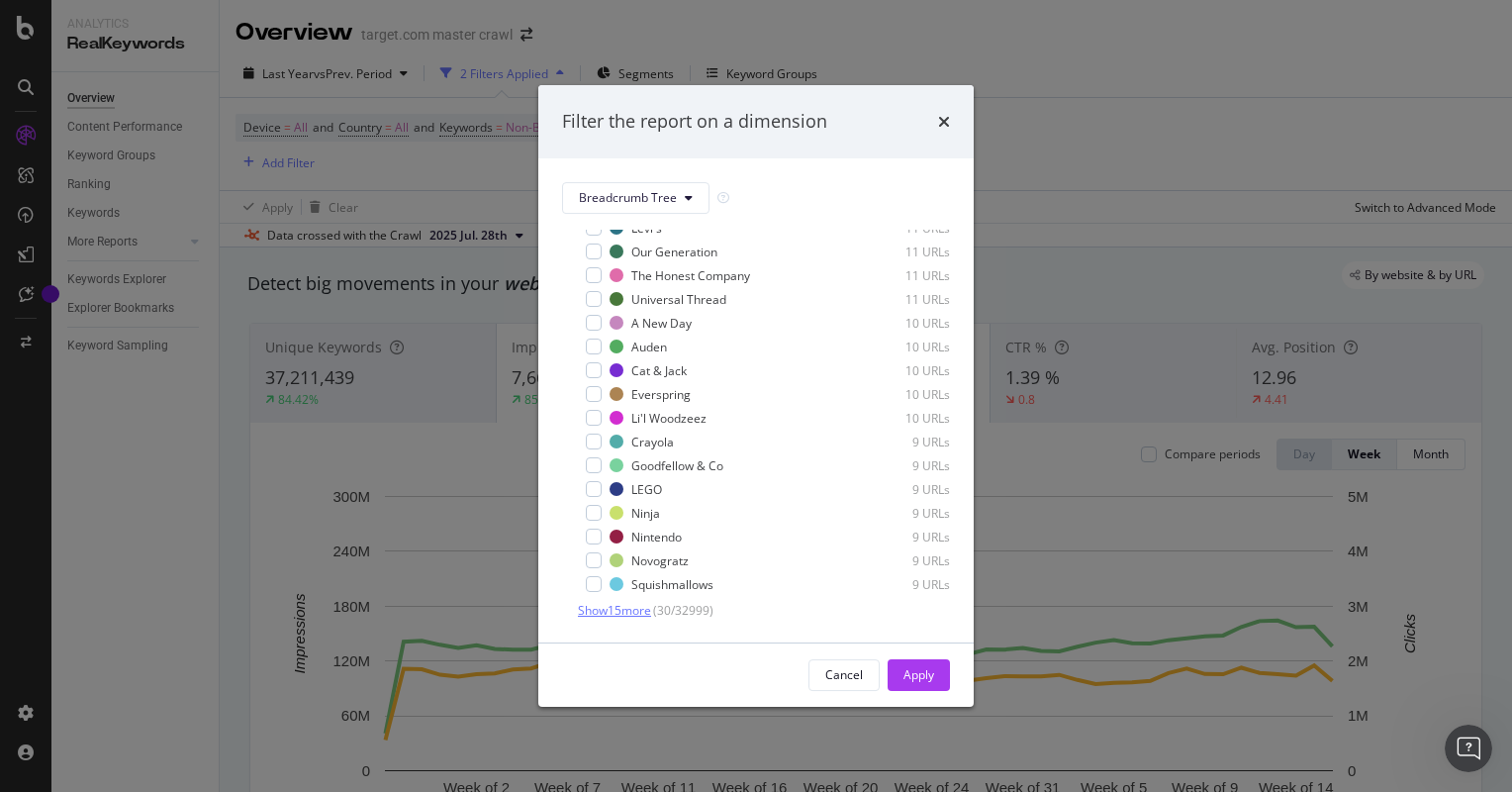 click on "Show  15  more" at bounding box center (614, 610) 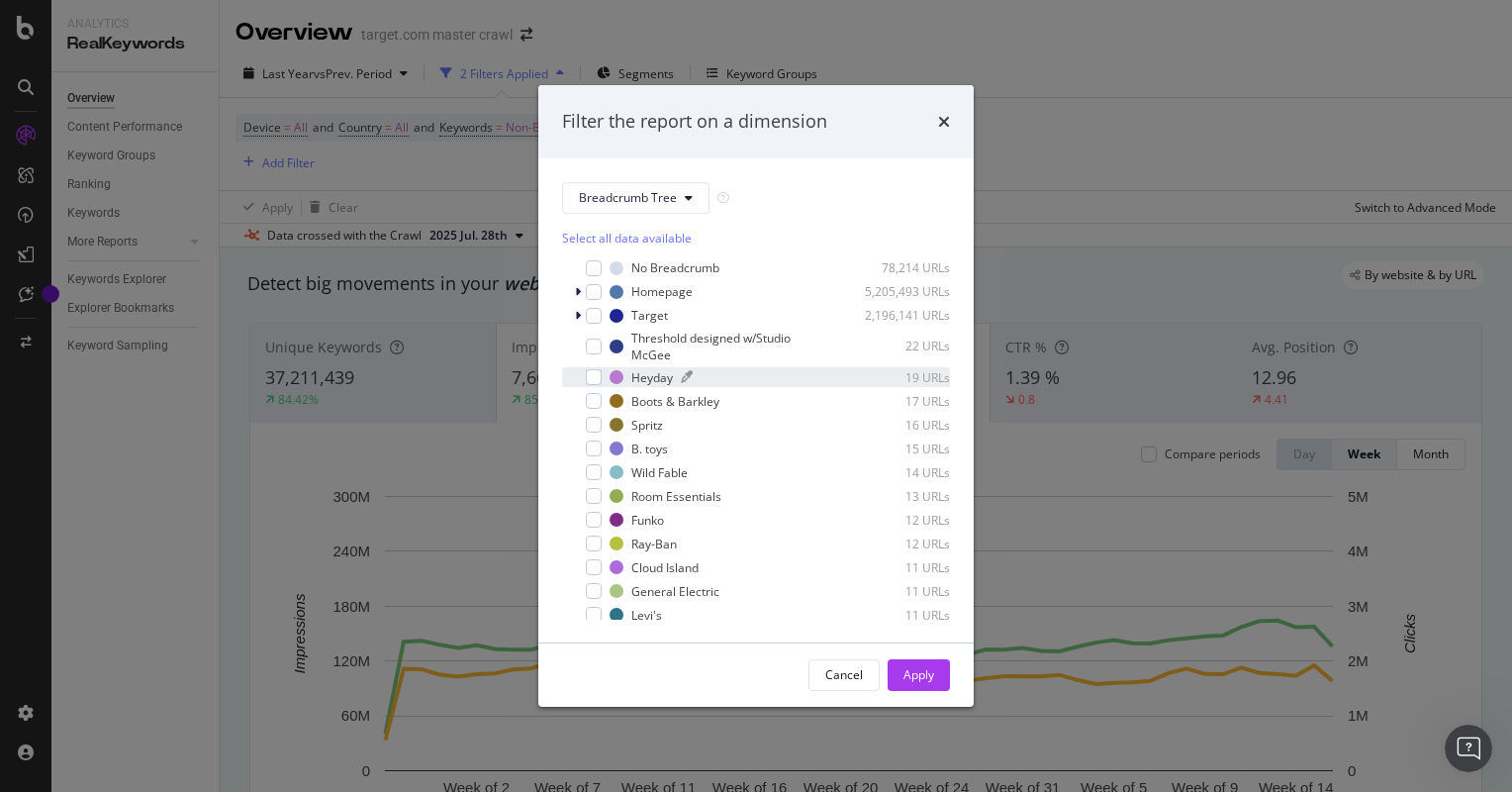 scroll, scrollTop: 0, scrollLeft: 0, axis: both 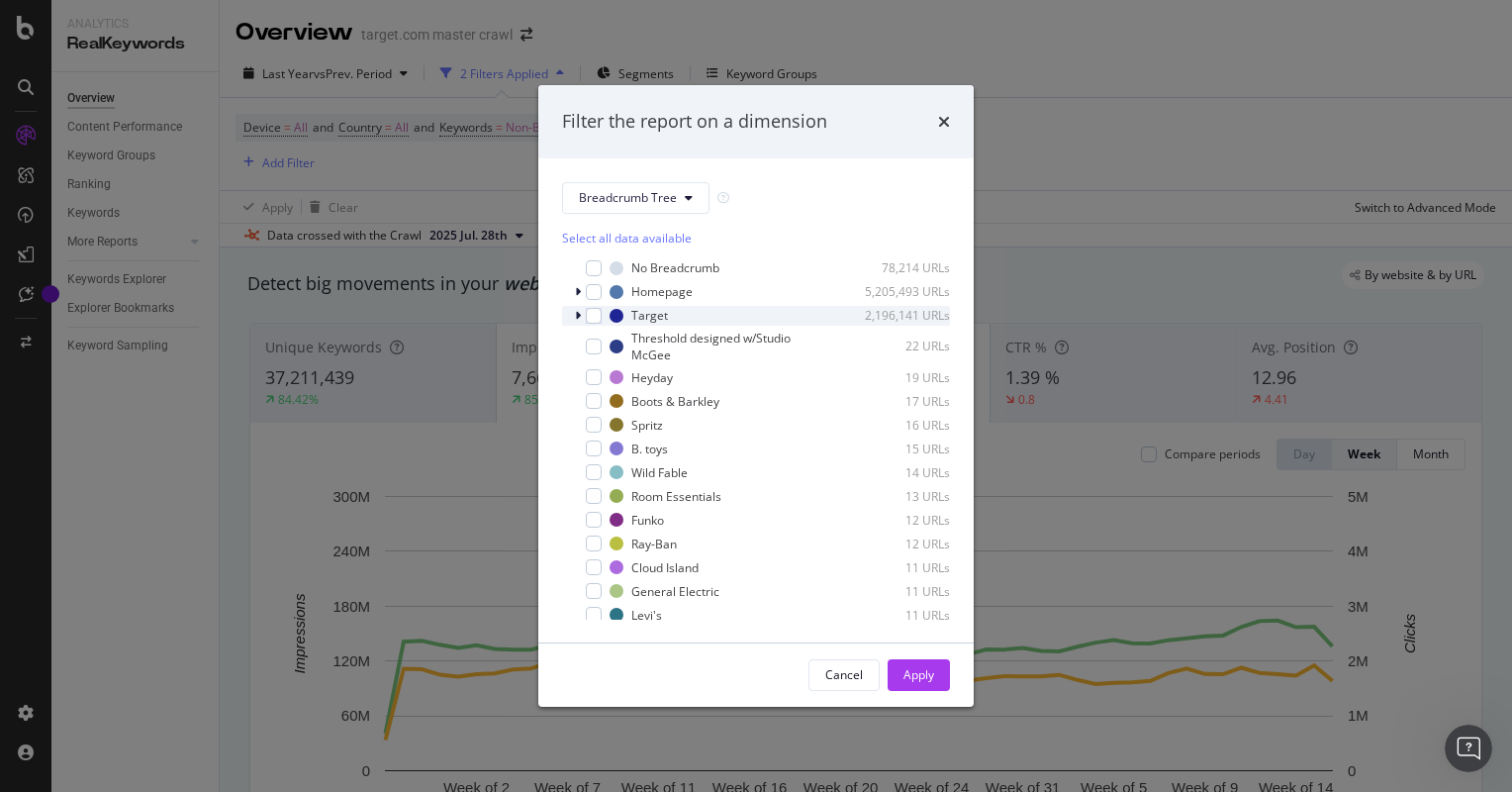 click at bounding box center (578, 316) 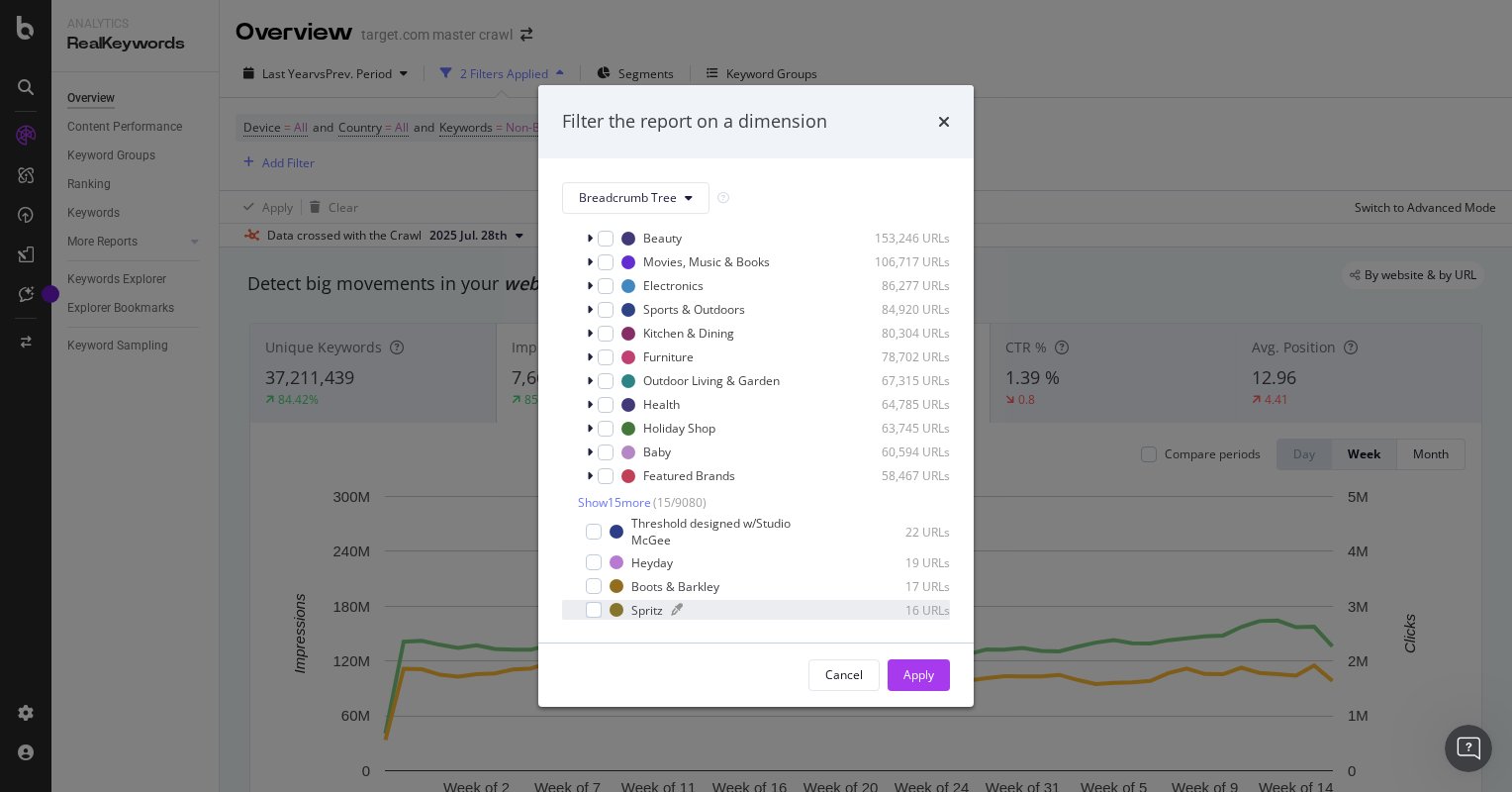 scroll, scrollTop: 0, scrollLeft: 0, axis: both 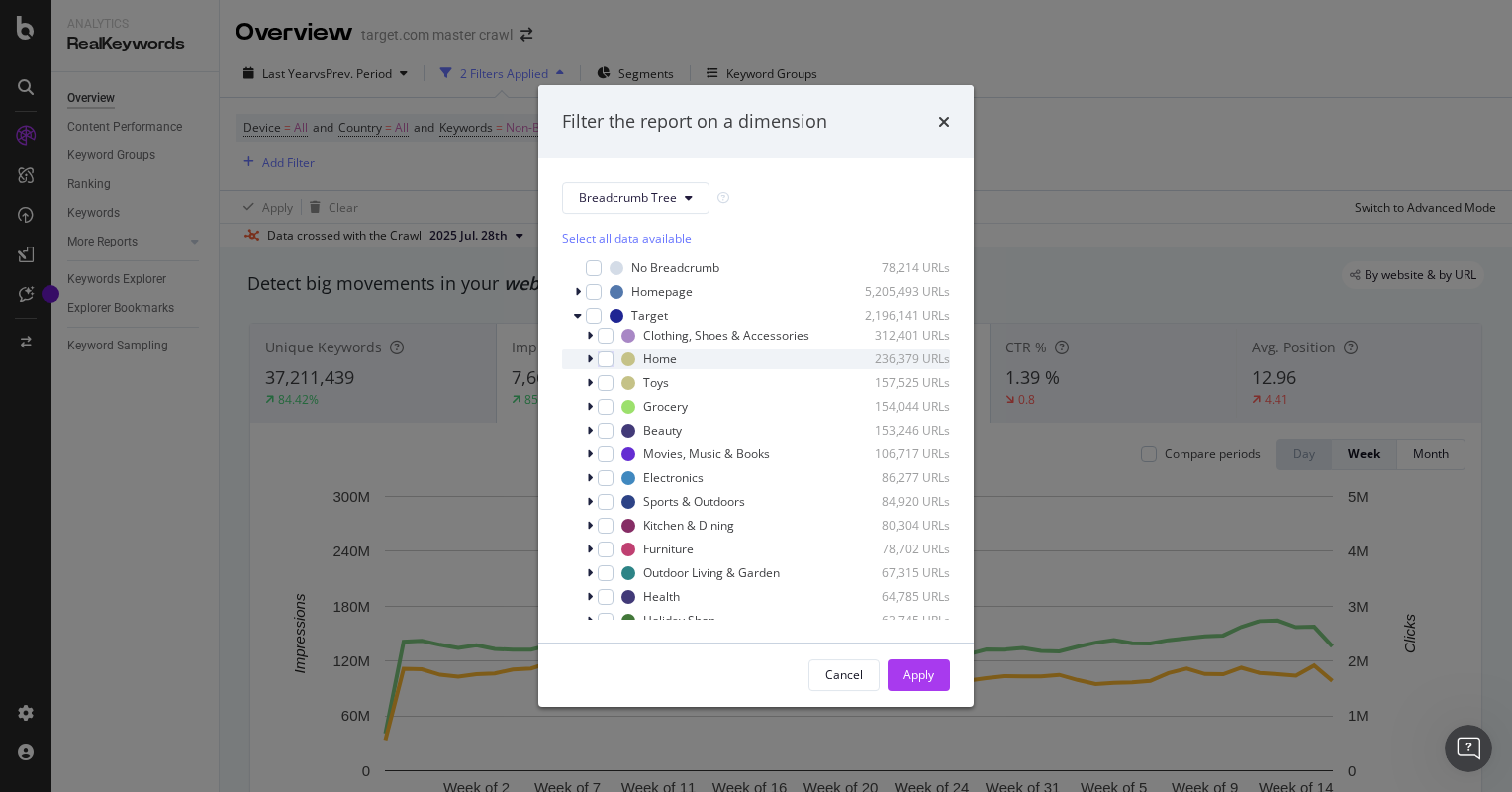 click at bounding box center [590, 359] 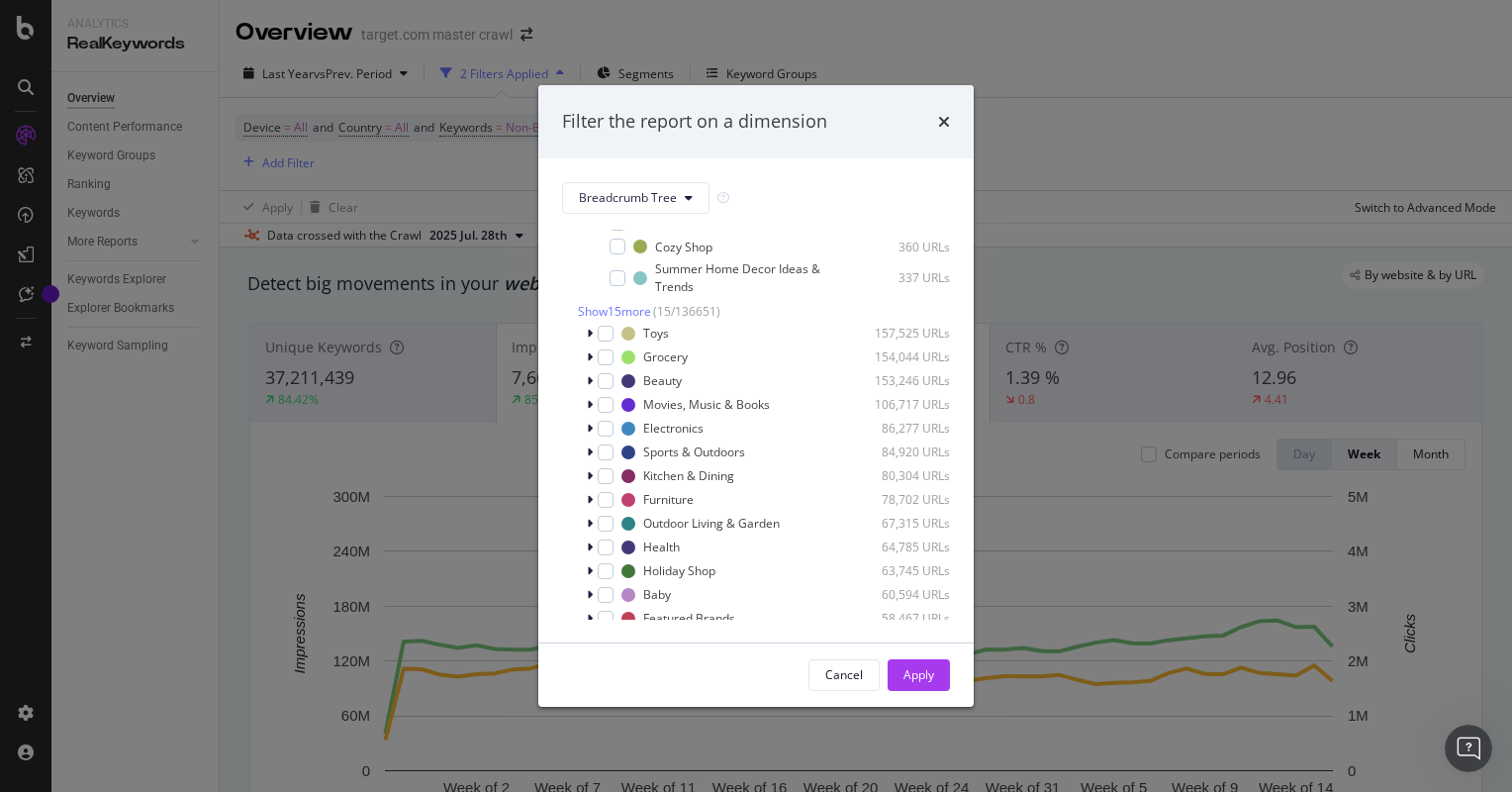 scroll, scrollTop: 474, scrollLeft: 0, axis: vertical 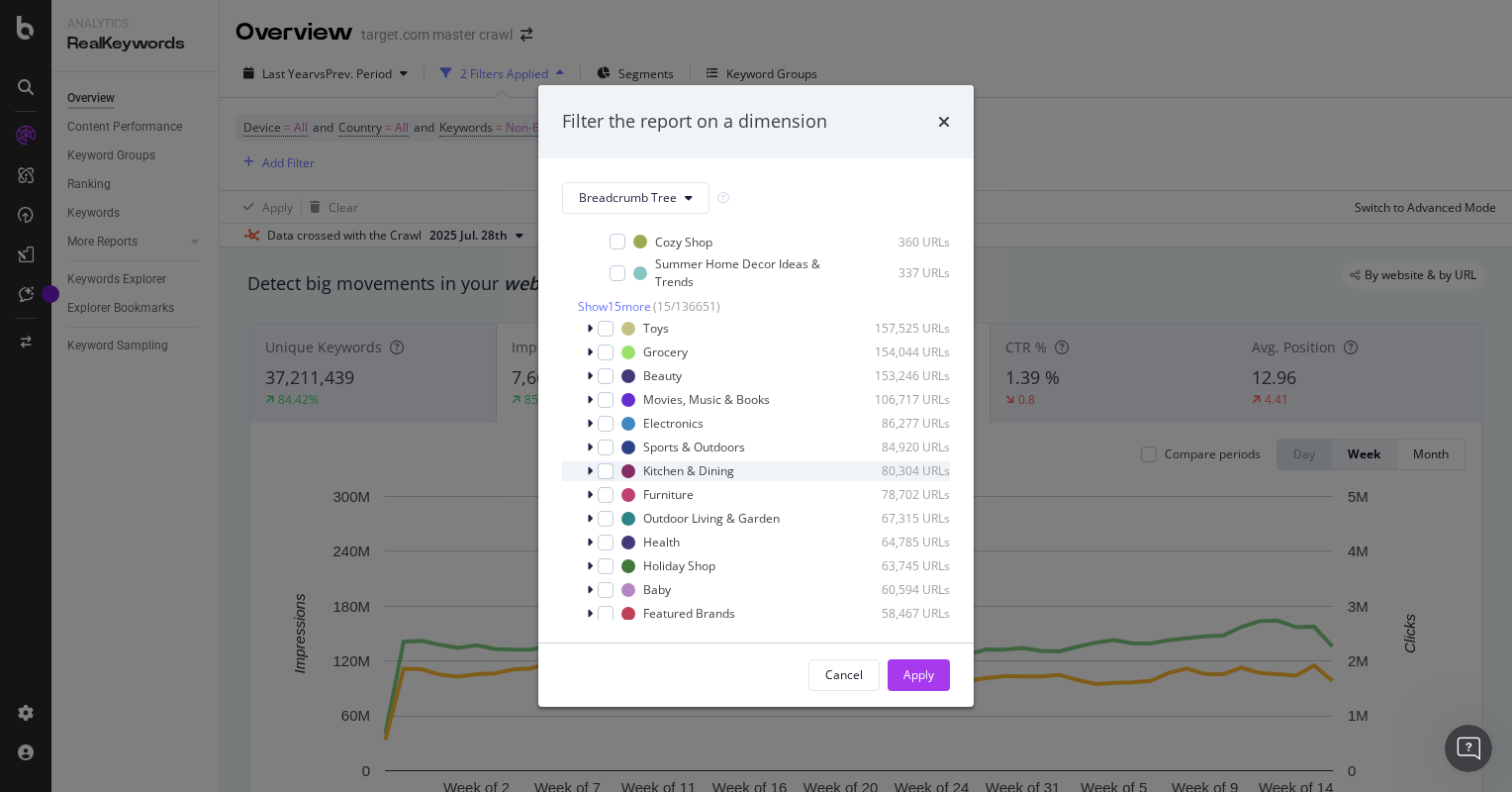 click at bounding box center [590, 471] 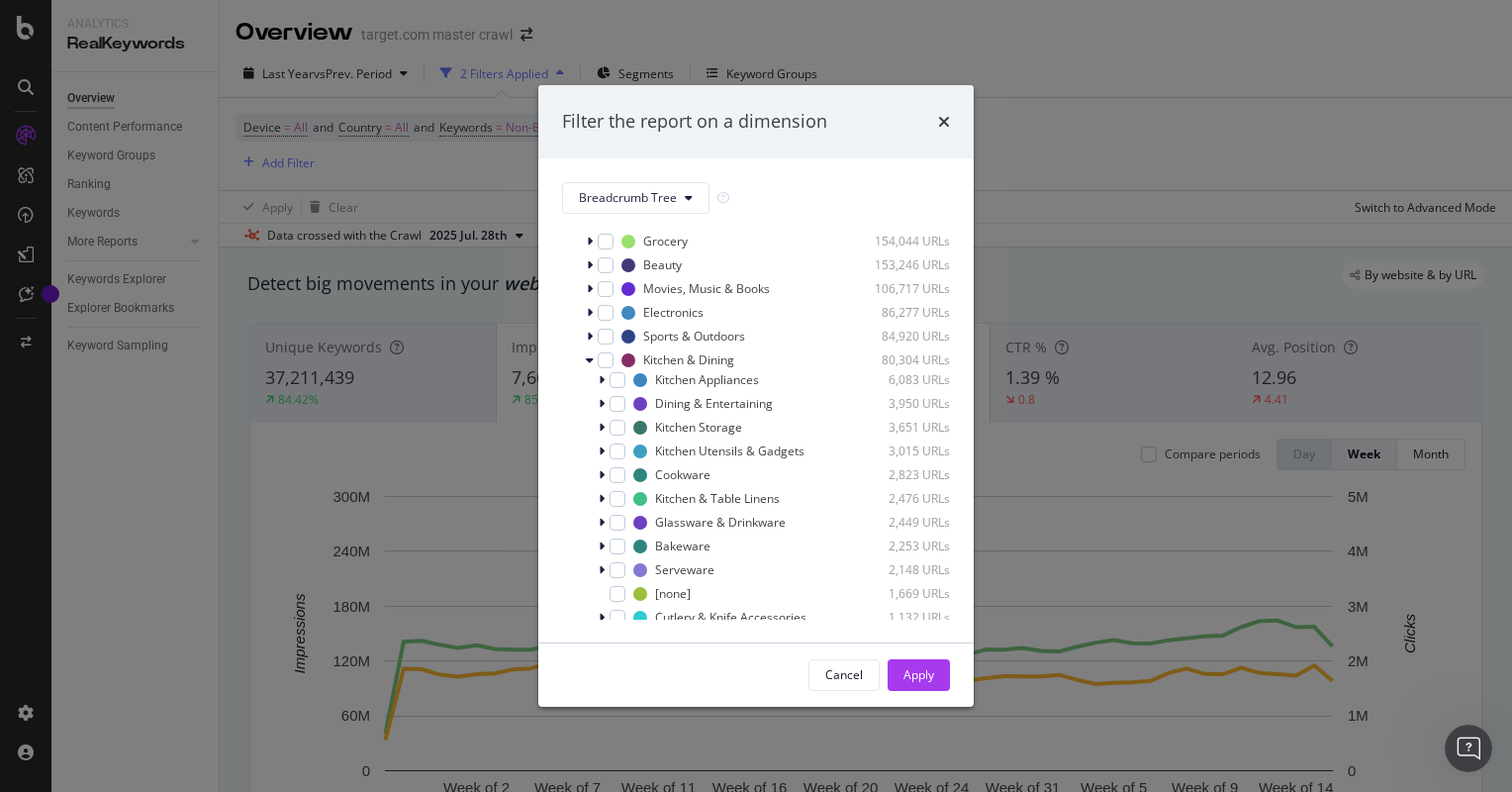 scroll, scrollTop: 586, scrollLeft: 0, axis: vertical 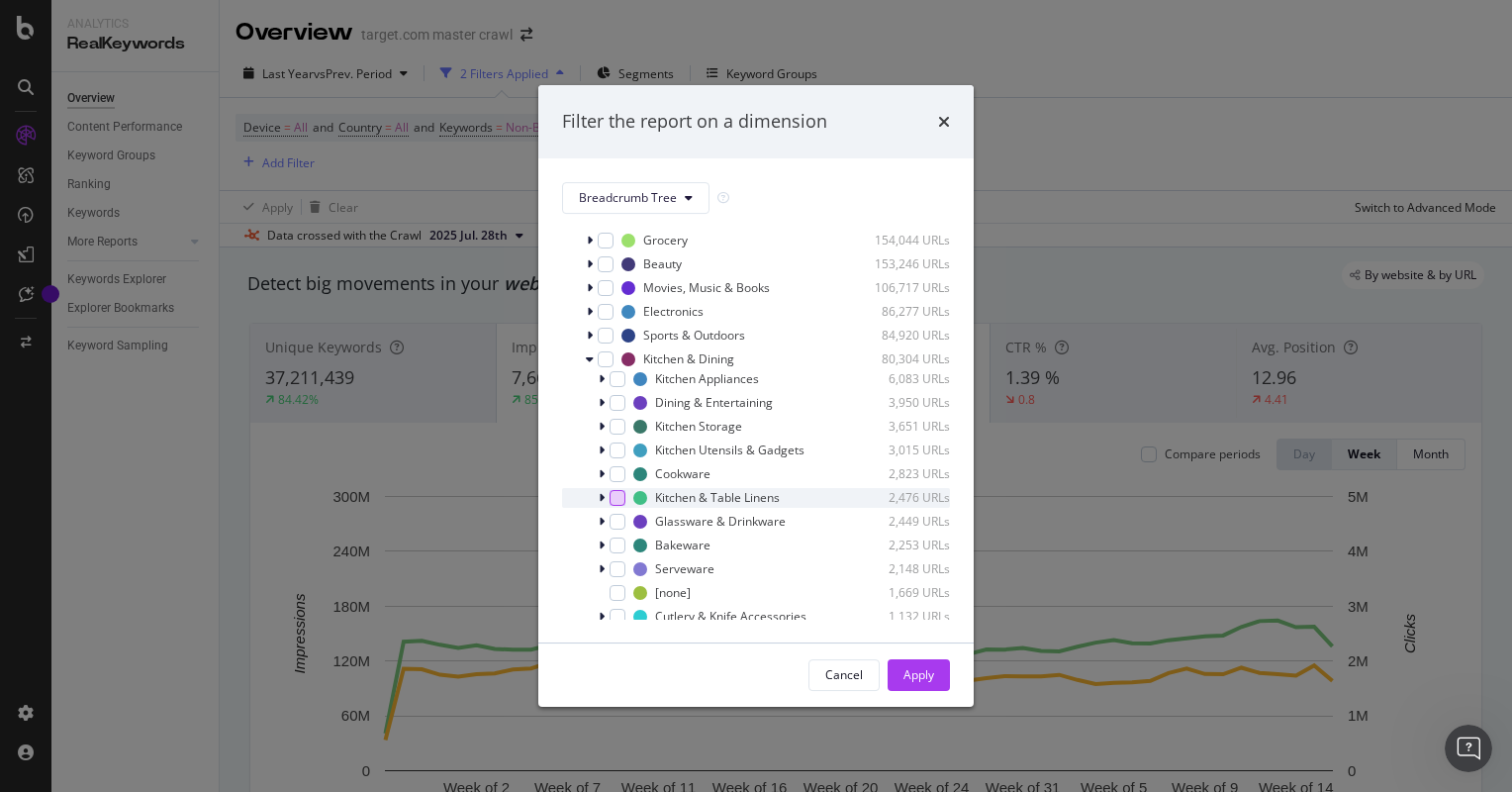 click at bounding box center [617, 498] 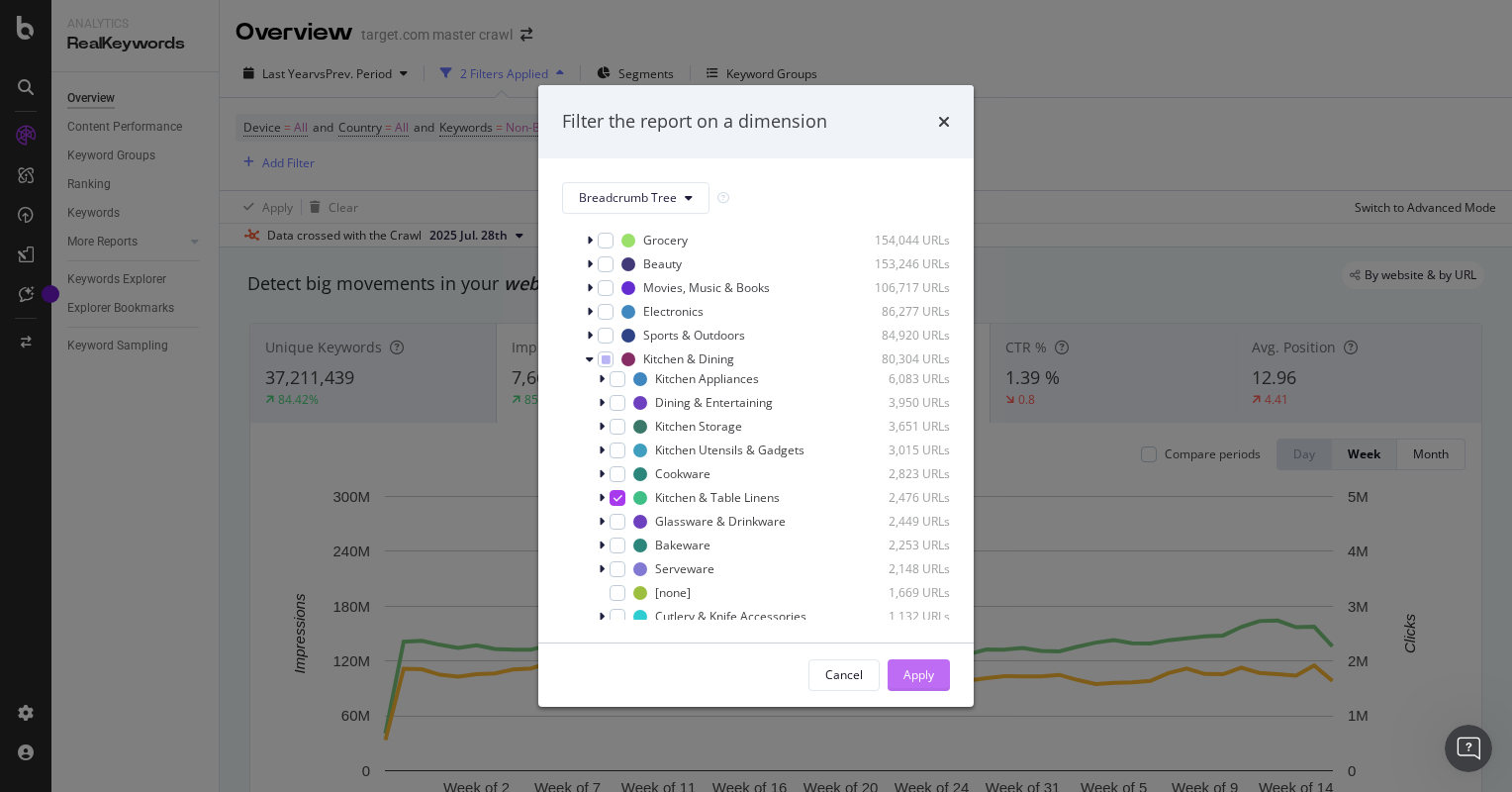 click on "Apply" at bounding box center (918, 675) 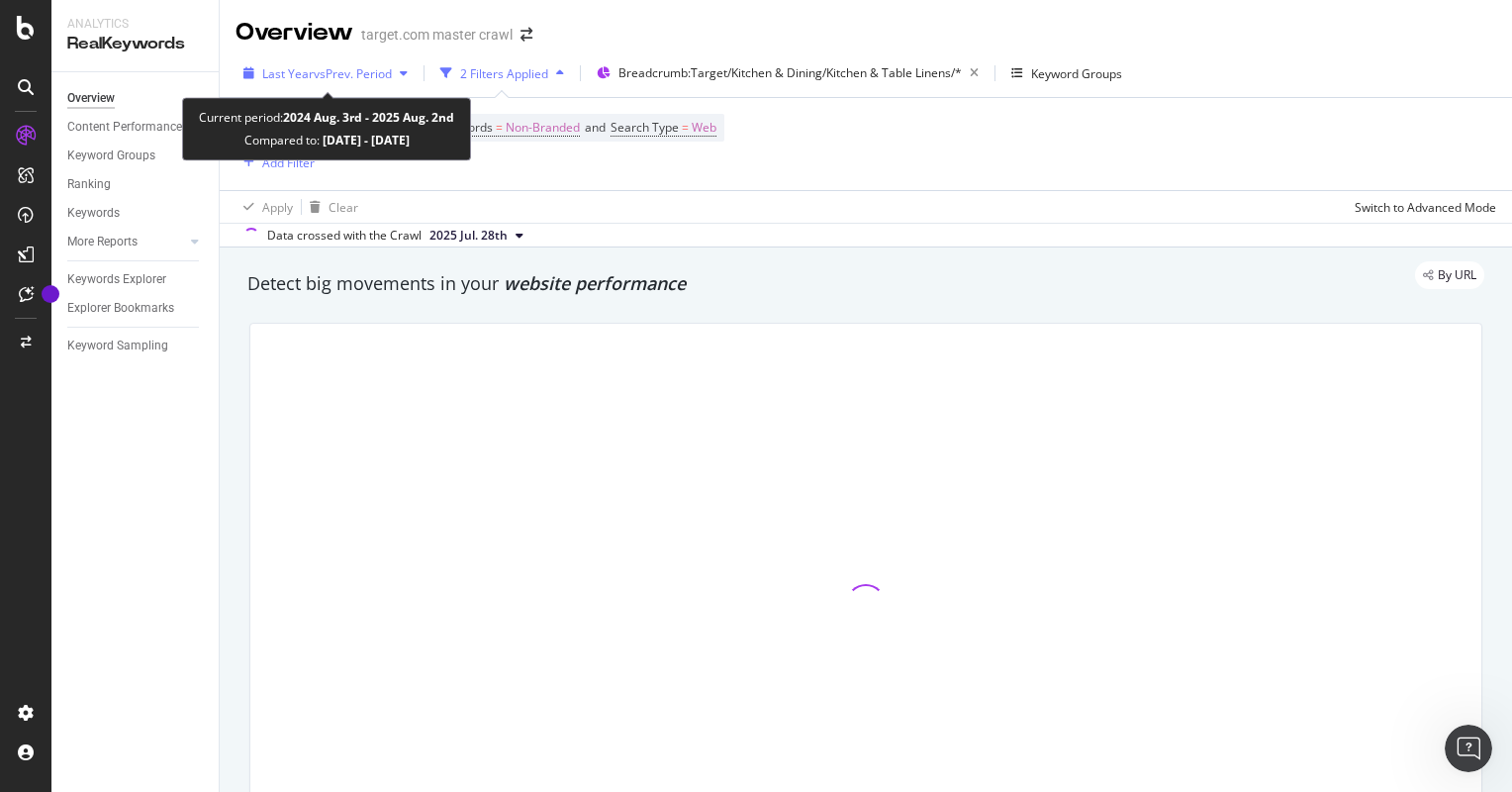 click on "vs  Prev. Period" at bounding box center [352, 73] 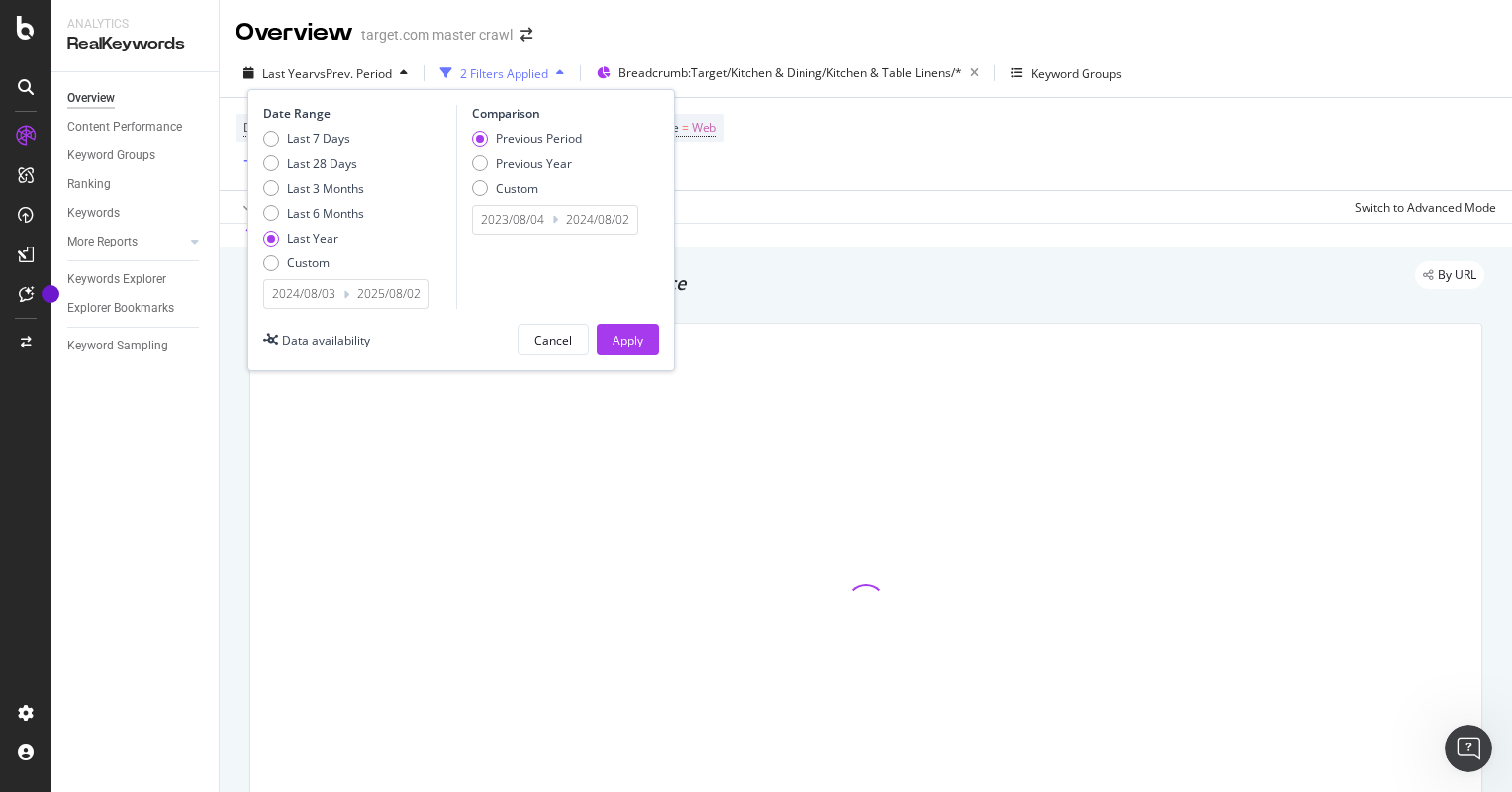 click on "Previous Period" at bounding box center [526, 138] 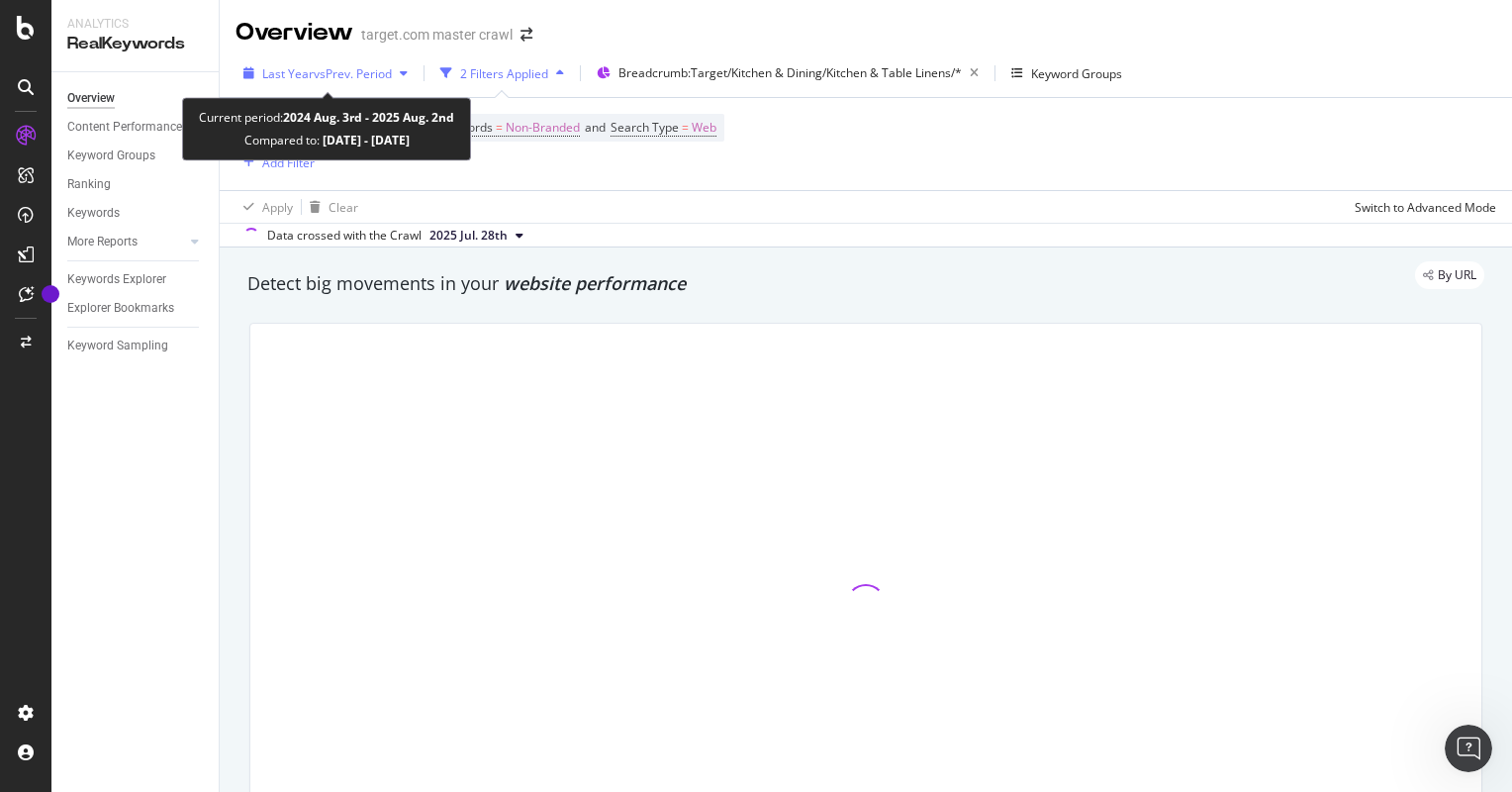 click on "Last Year  vs  Prev. Period" at bounding box center [326, 73] 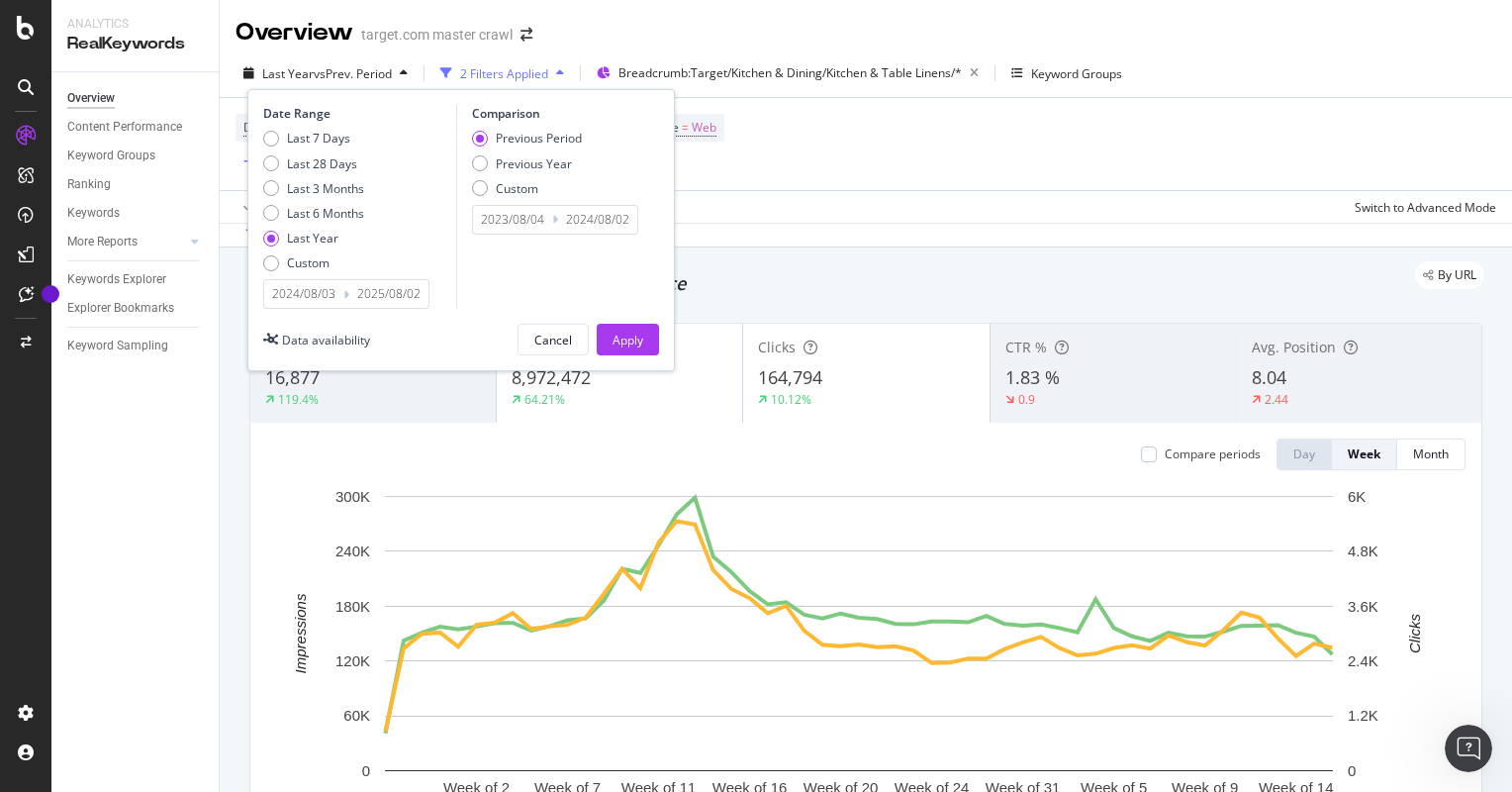 click at bounding box center [480, 139] 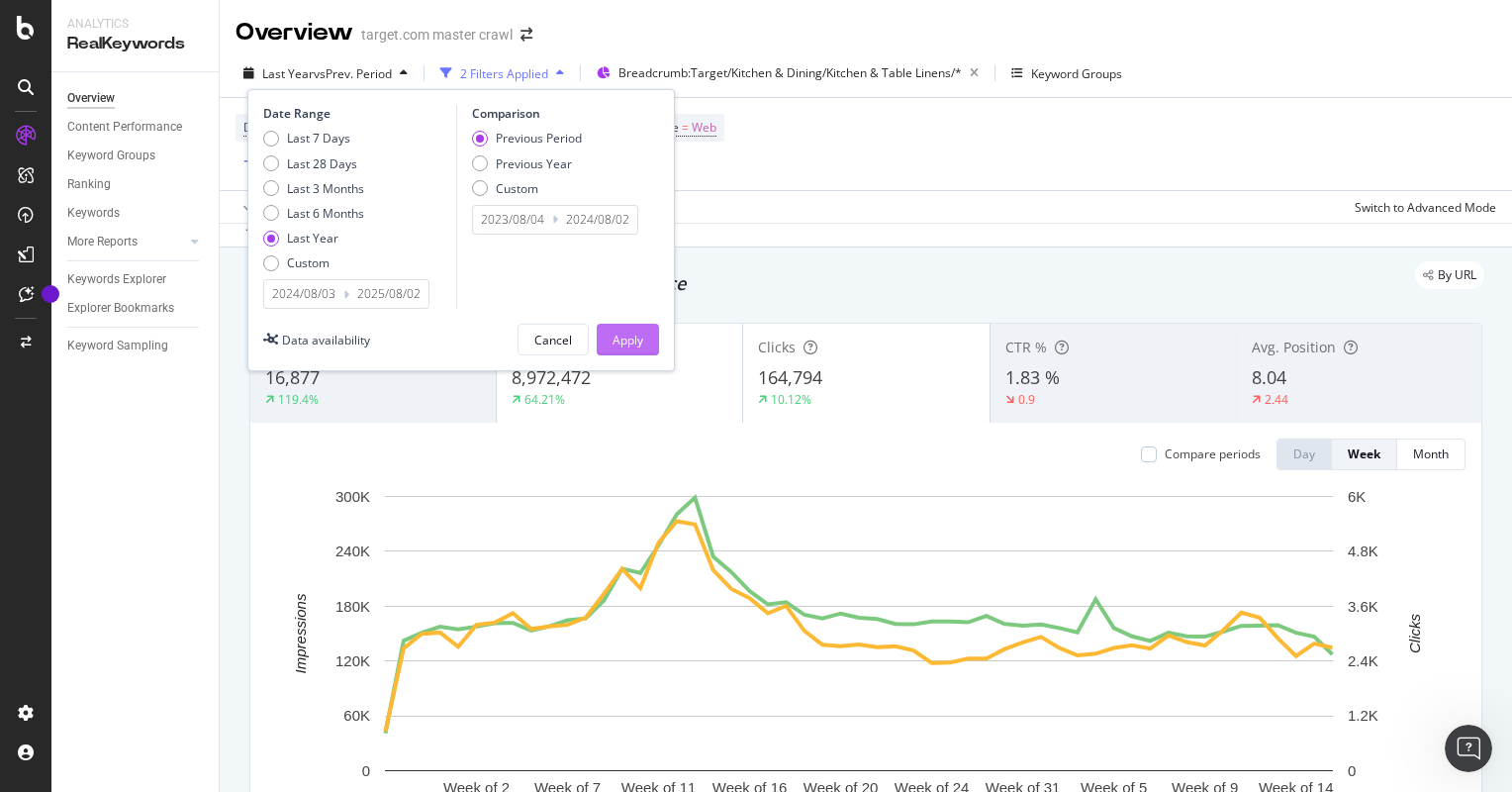 click on "Apply" at bounding box center [627, 340] 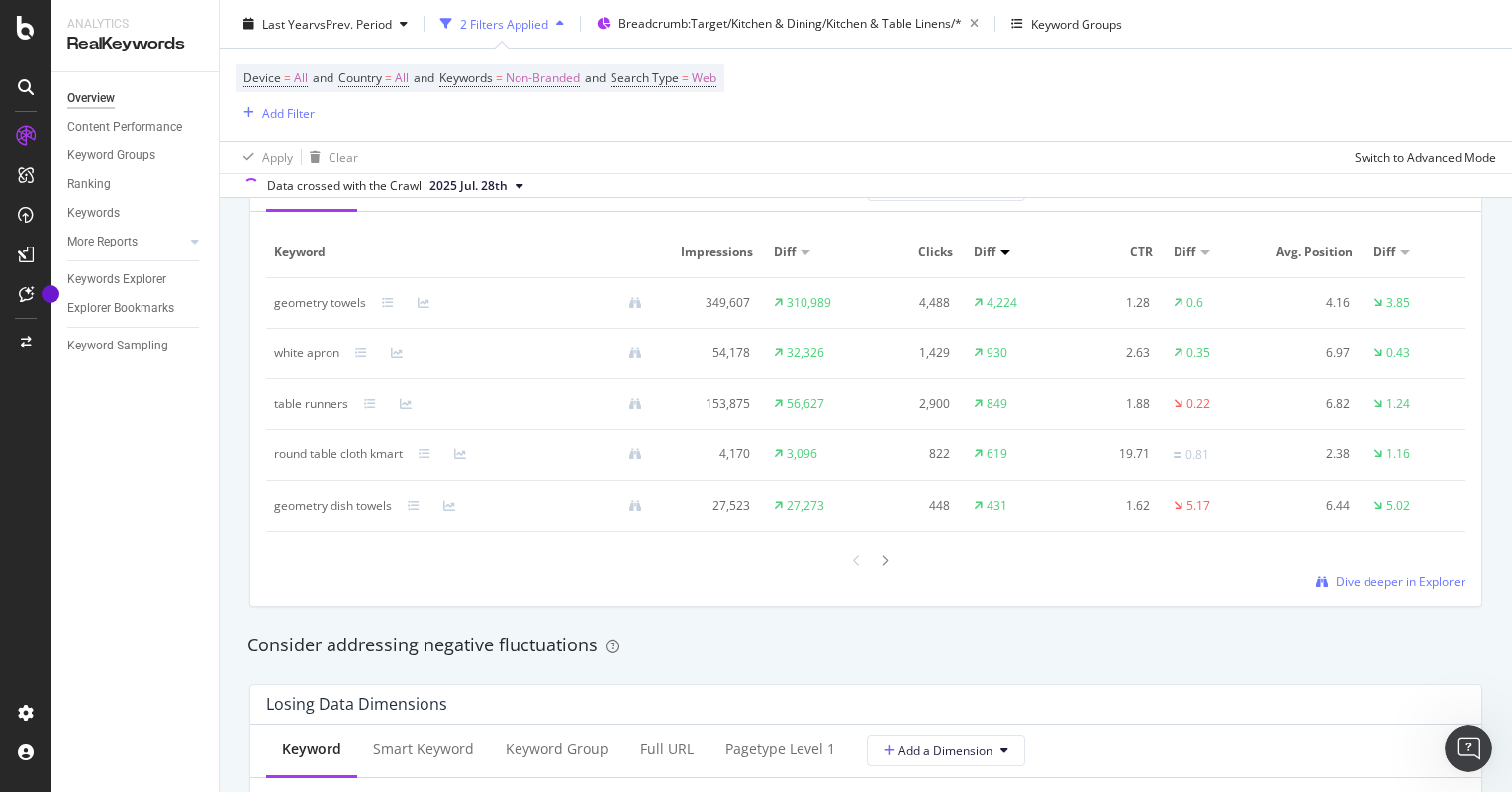 scroll, scrollTop: 1867, scrollLeft: 0, axis: vertical 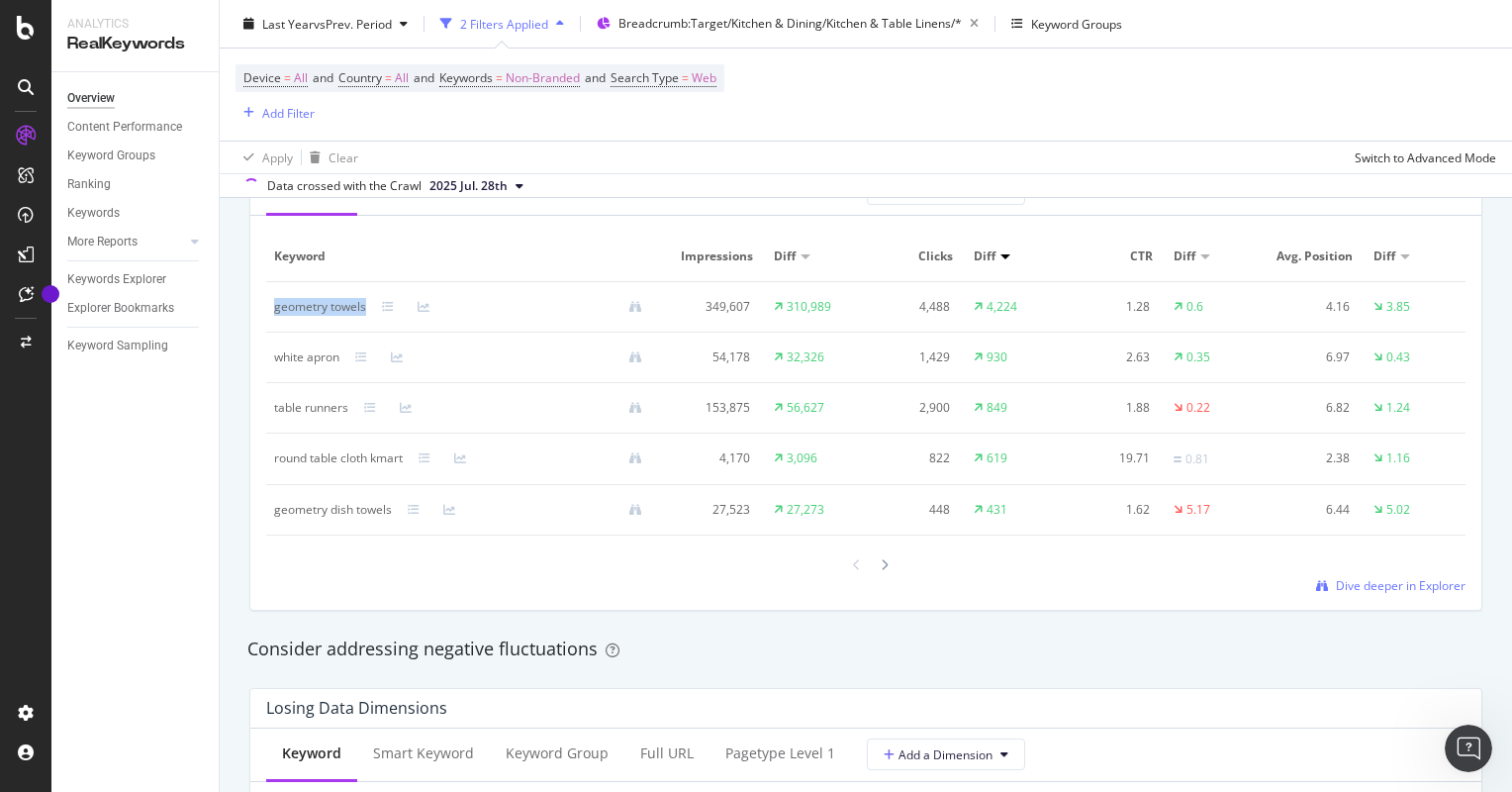 drag, startPoint x: 268, startPoint y: 305, endPoint x: 368, endPoint y: 311, distance: 100.17984 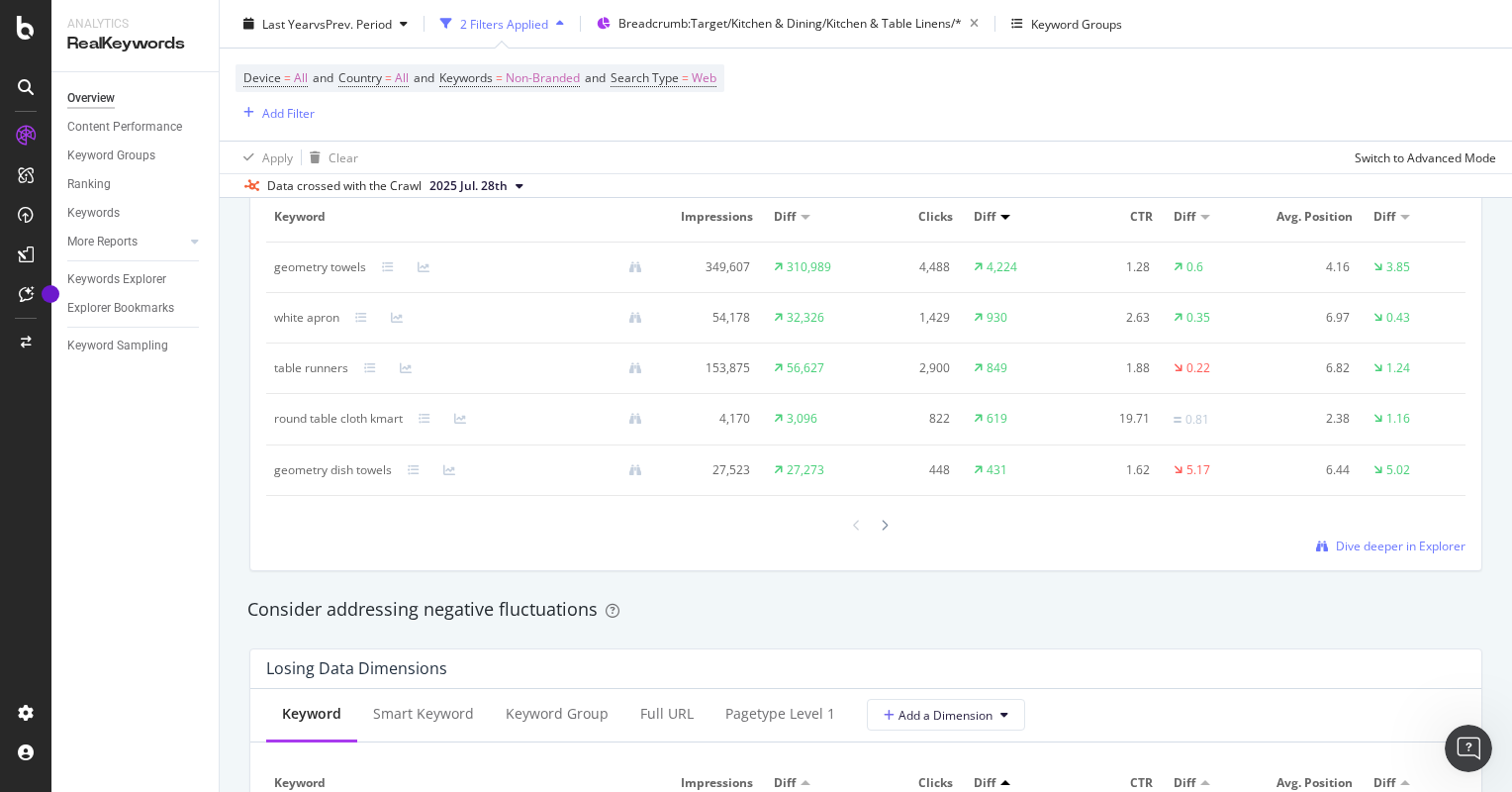scroll, scrollTop: 1905, scrollLeft: 0, axis: vertical 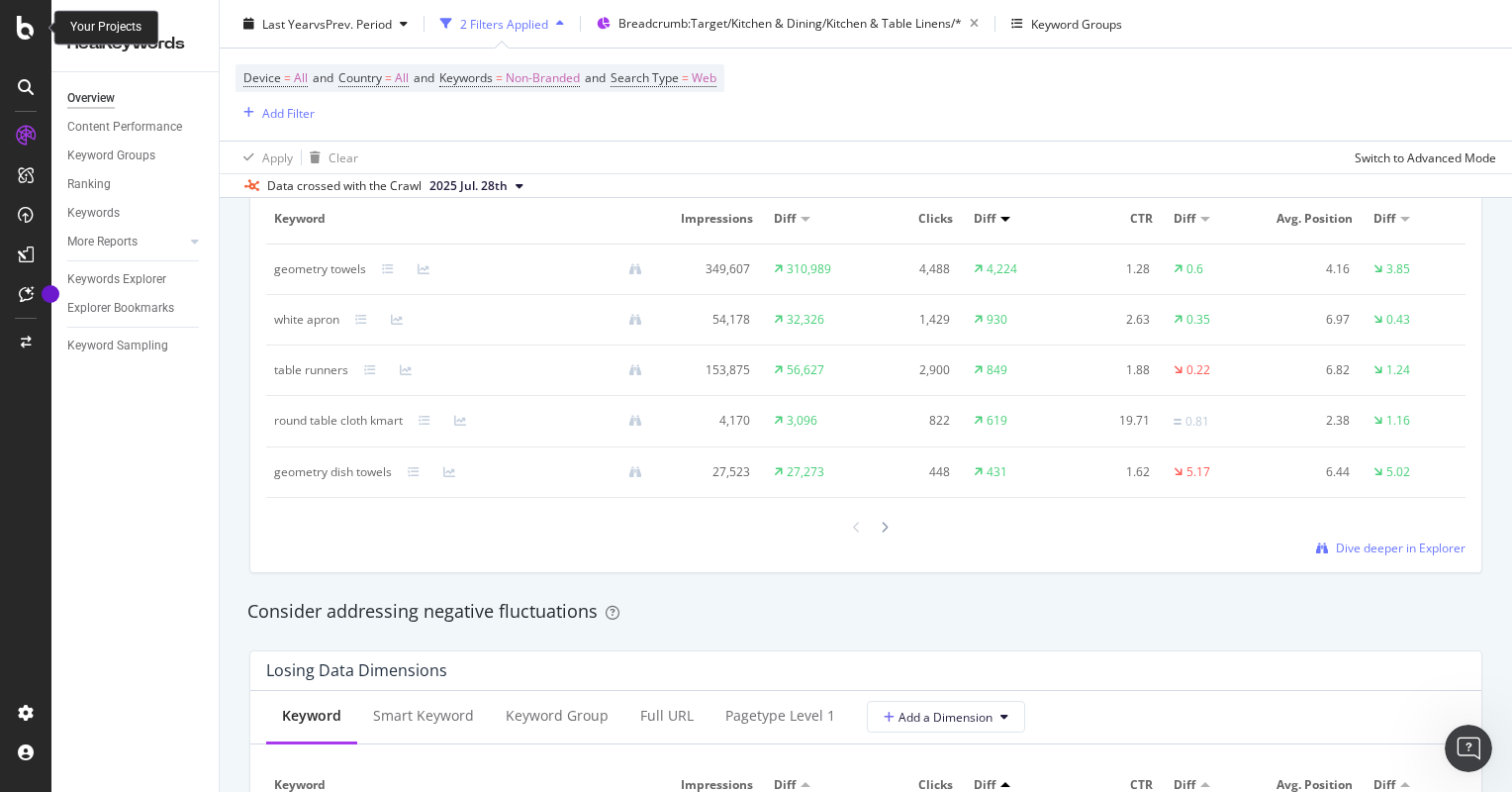 click at bounding box center [26, 28] 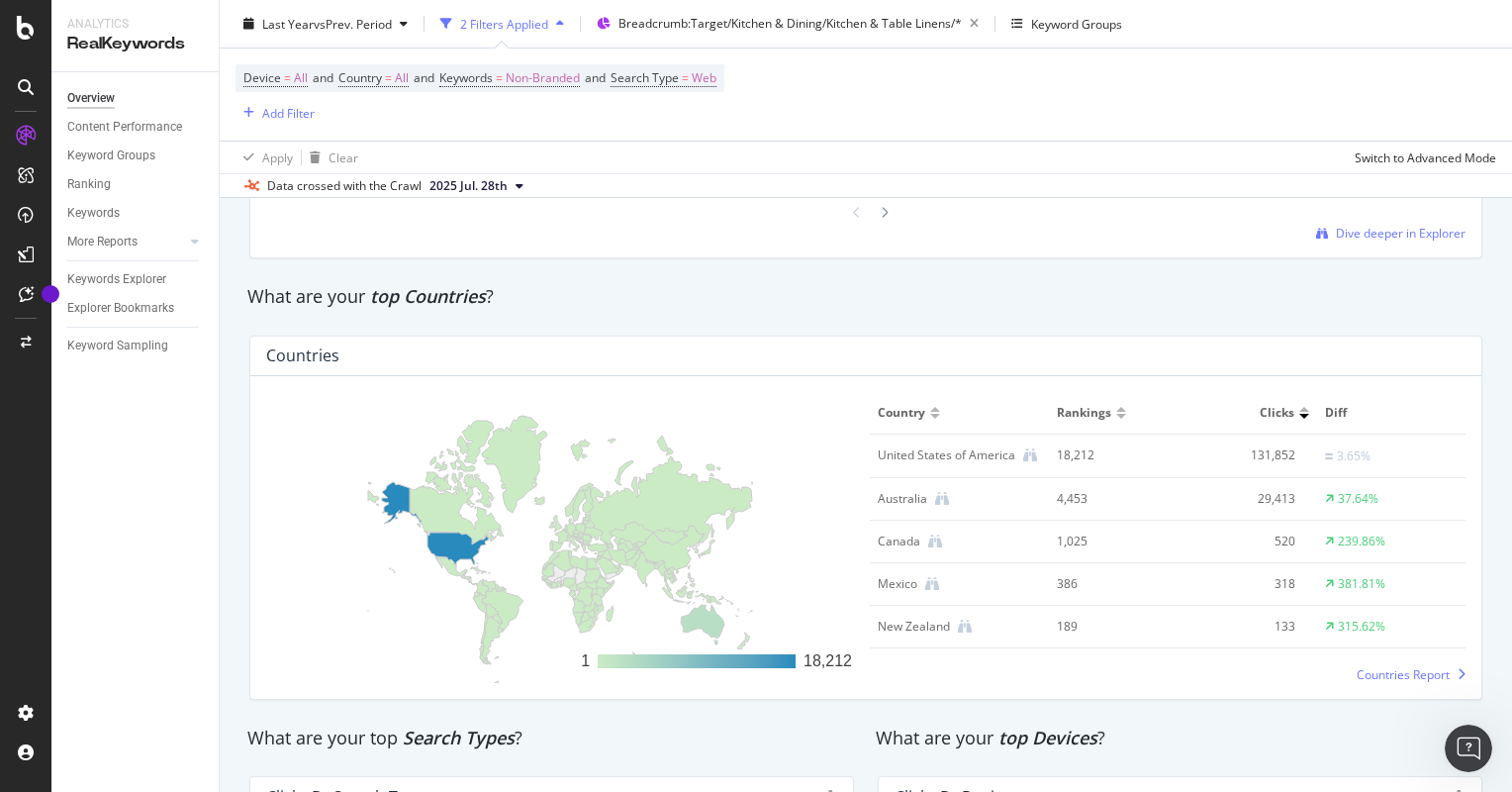 scroll, scrollTop: 2796, scrollLeft: 0, axis: vertical 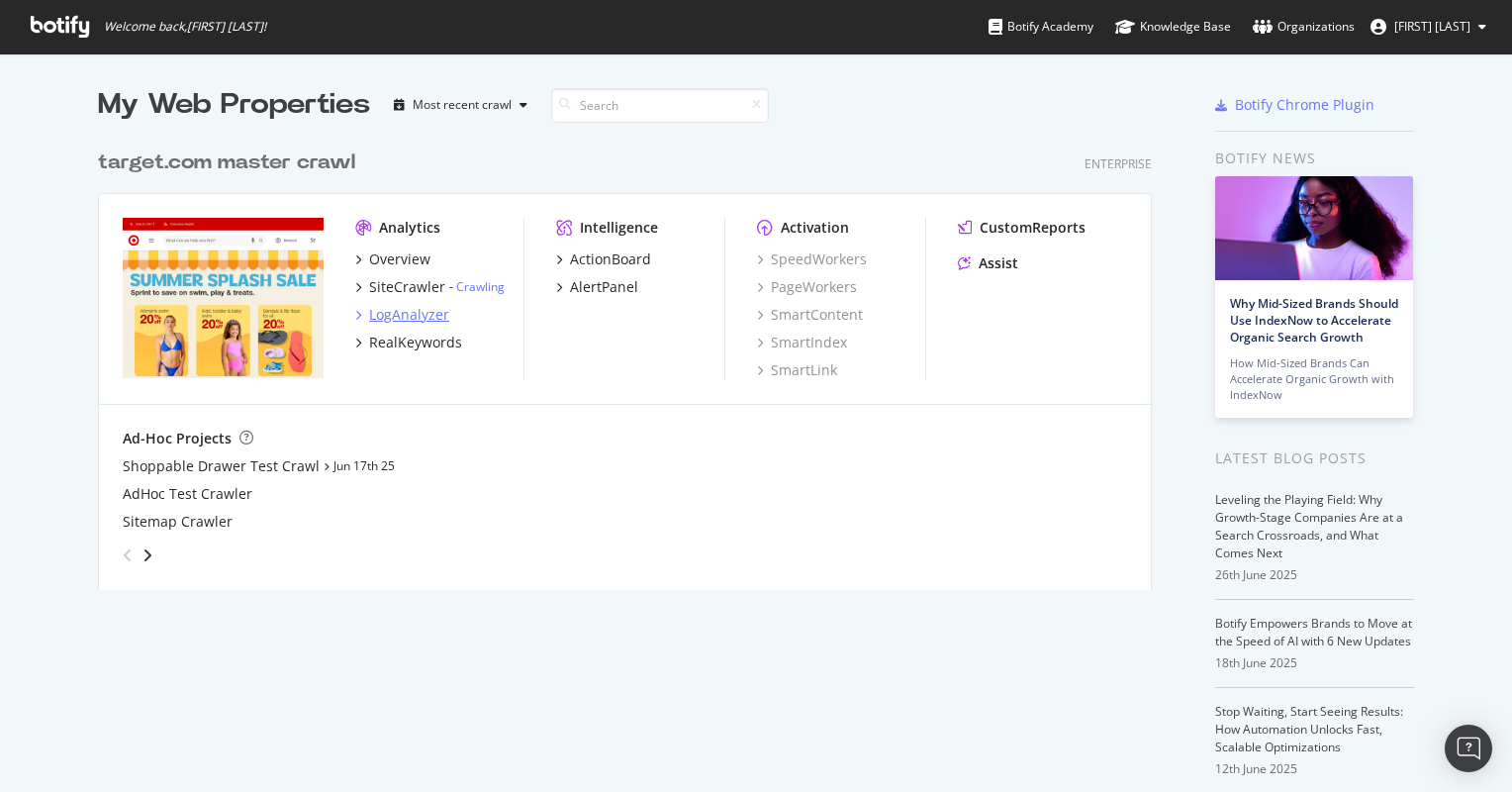 click on "LogAnalyzer" at bounding box center (409, 315) 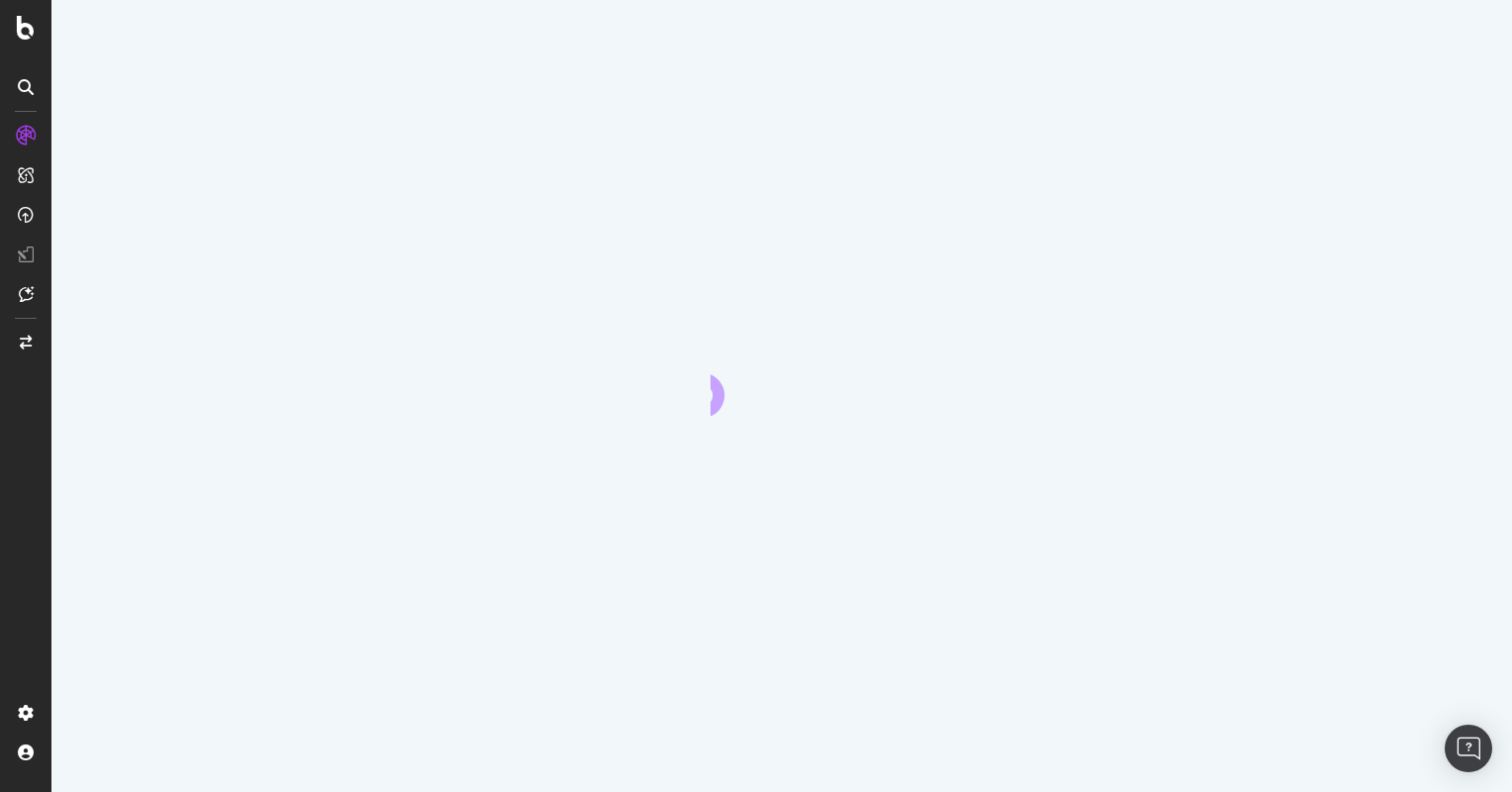 scroll, scrollTop: 0, scrollLeft: 0, axis: both 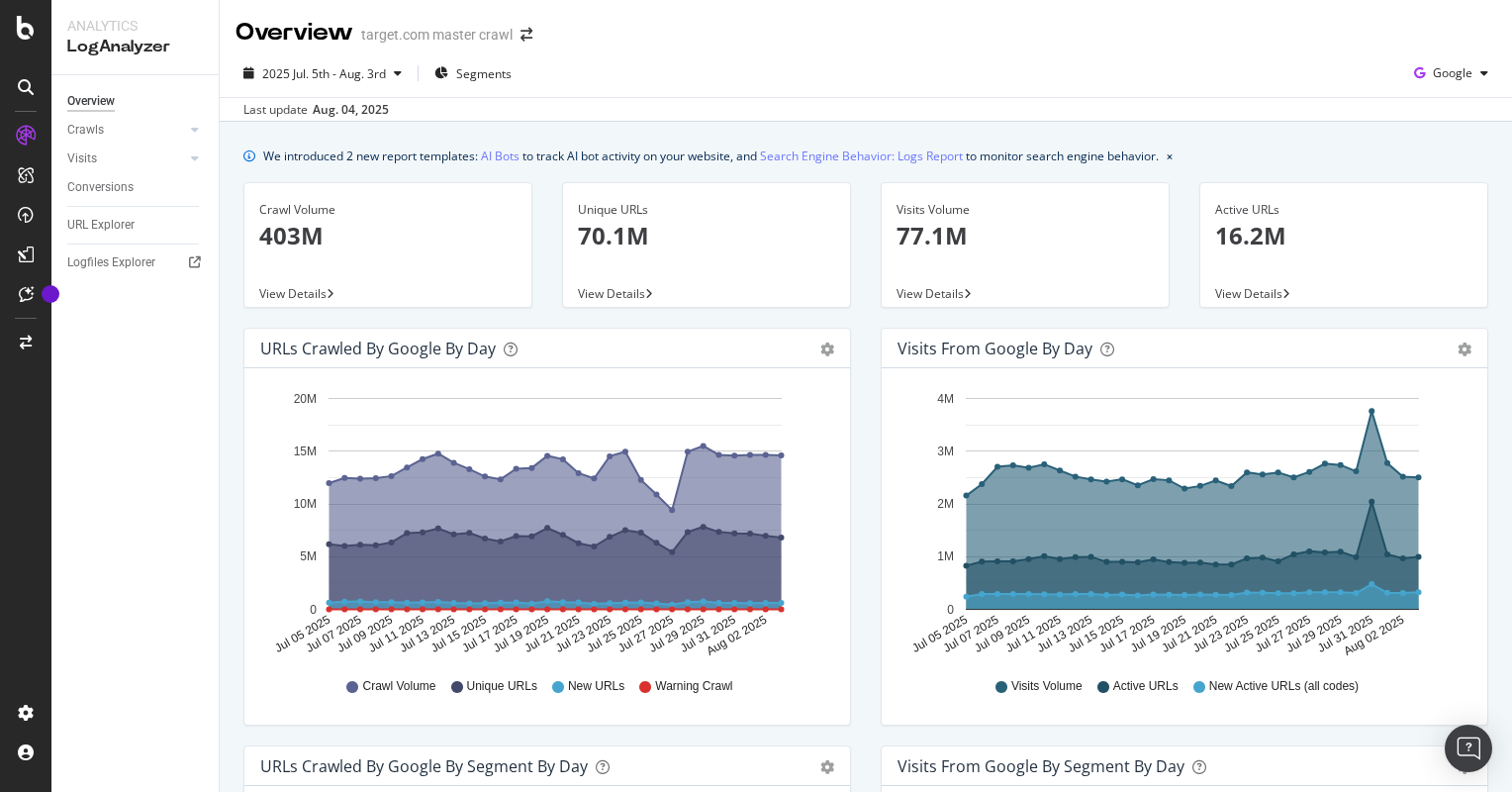 click on "Overview Crawls Daily Distribution Segments Distribution HTTP Codes Resources Visits Daily Distribution Segments Distribution HTTP Codes Conversions URL Explorer Logfiles Explorer" at bounding box center [135, 434] 